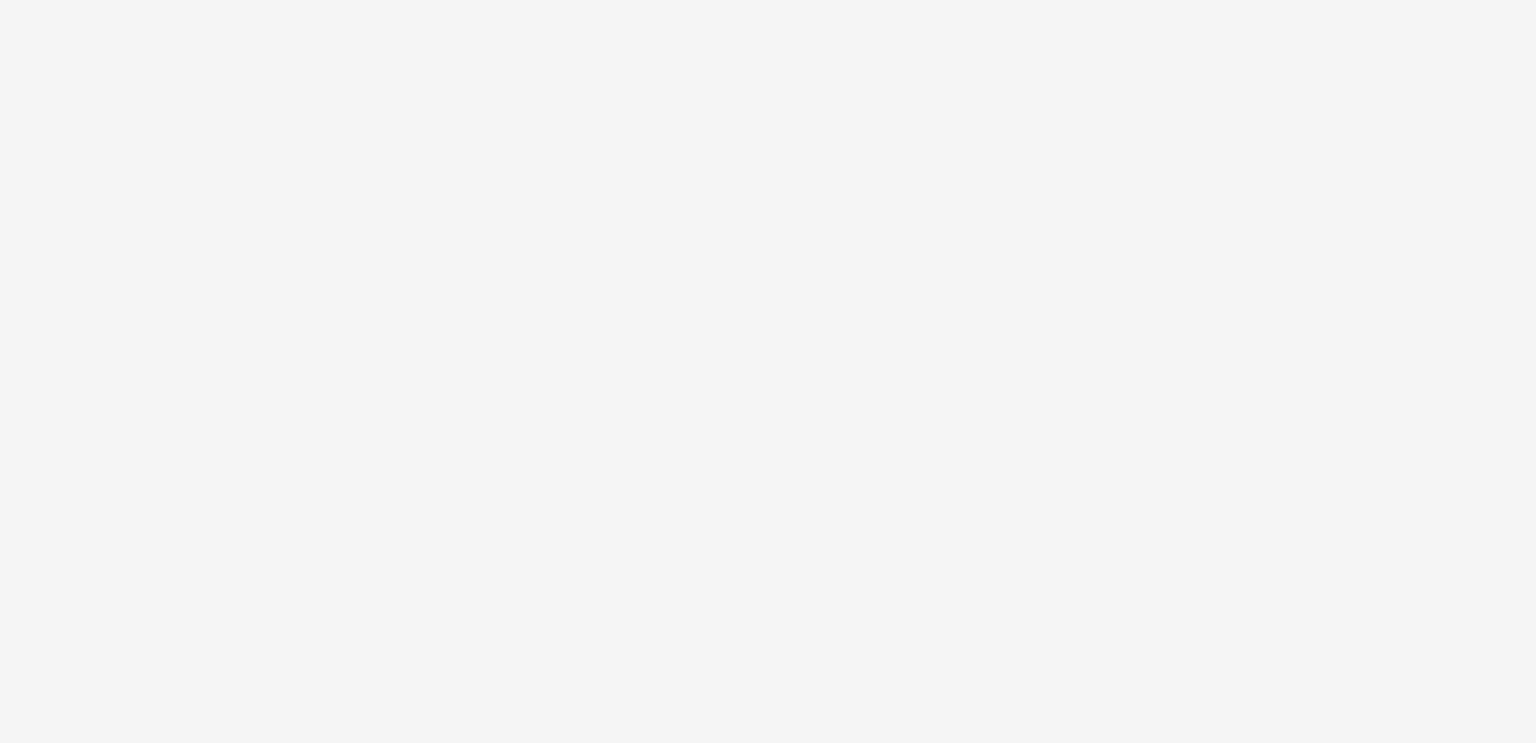 scroll, scrollTop: 0, scrollLeft: 0, axis: both 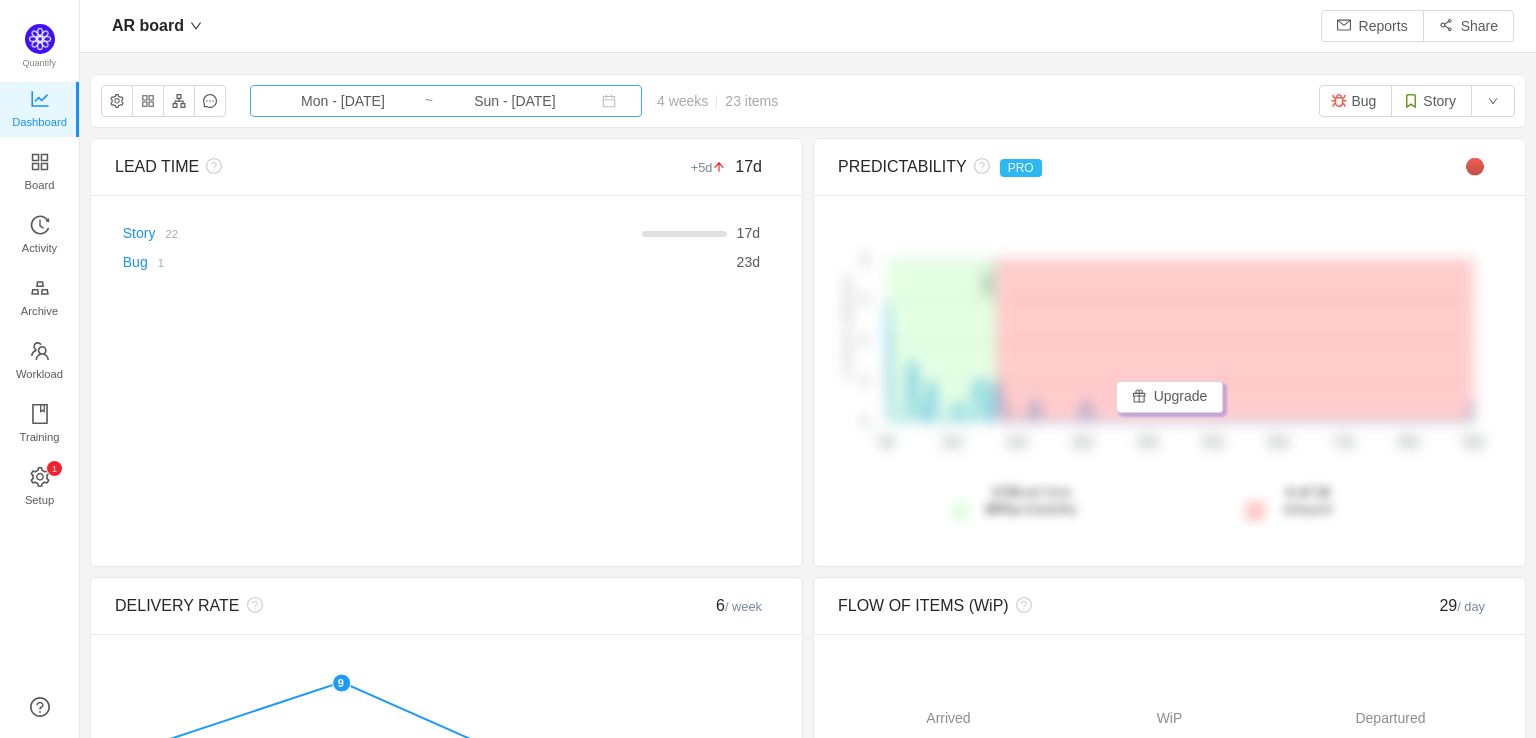 click on "Sun - [DATE]" at bounding box center [515, 101] 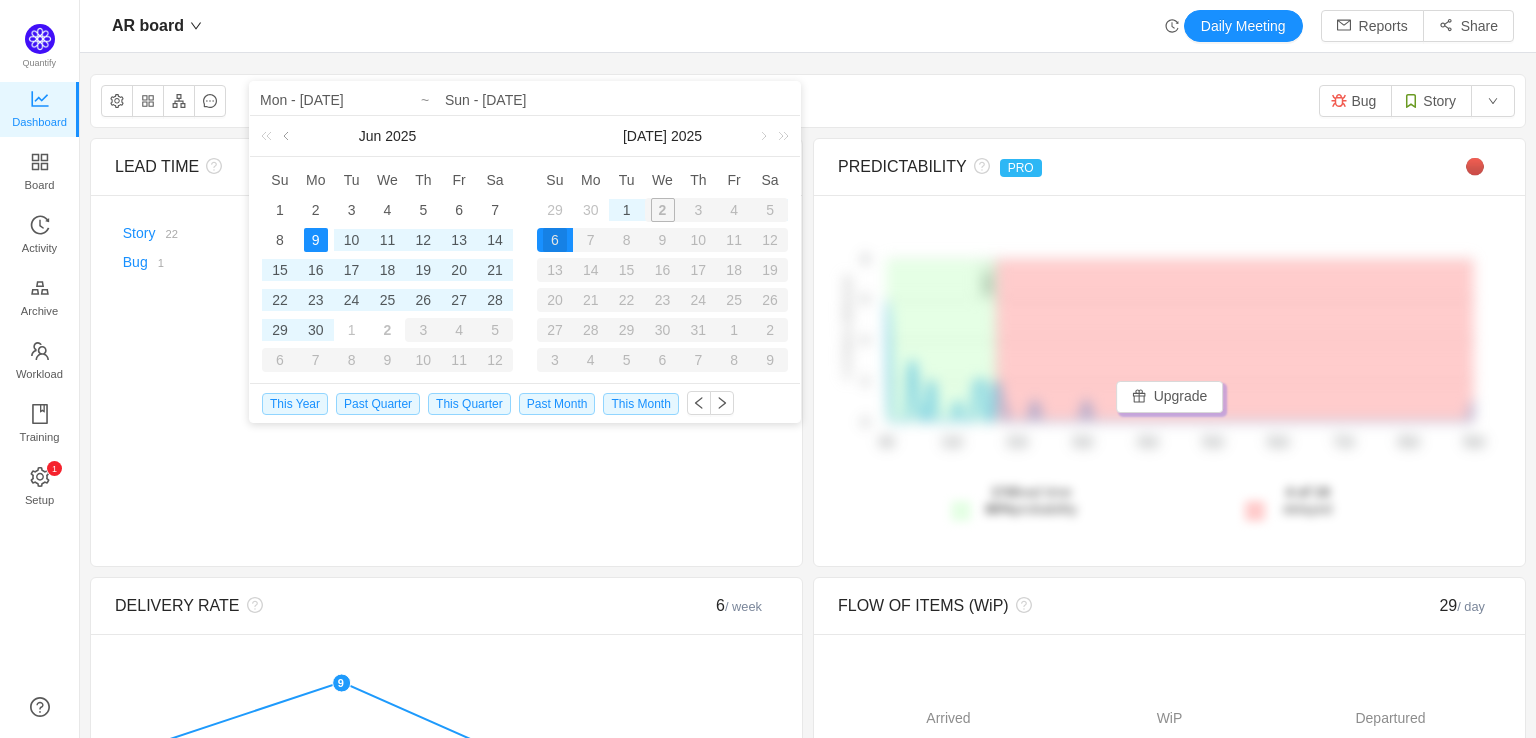 click at bounding box center (288, 136) 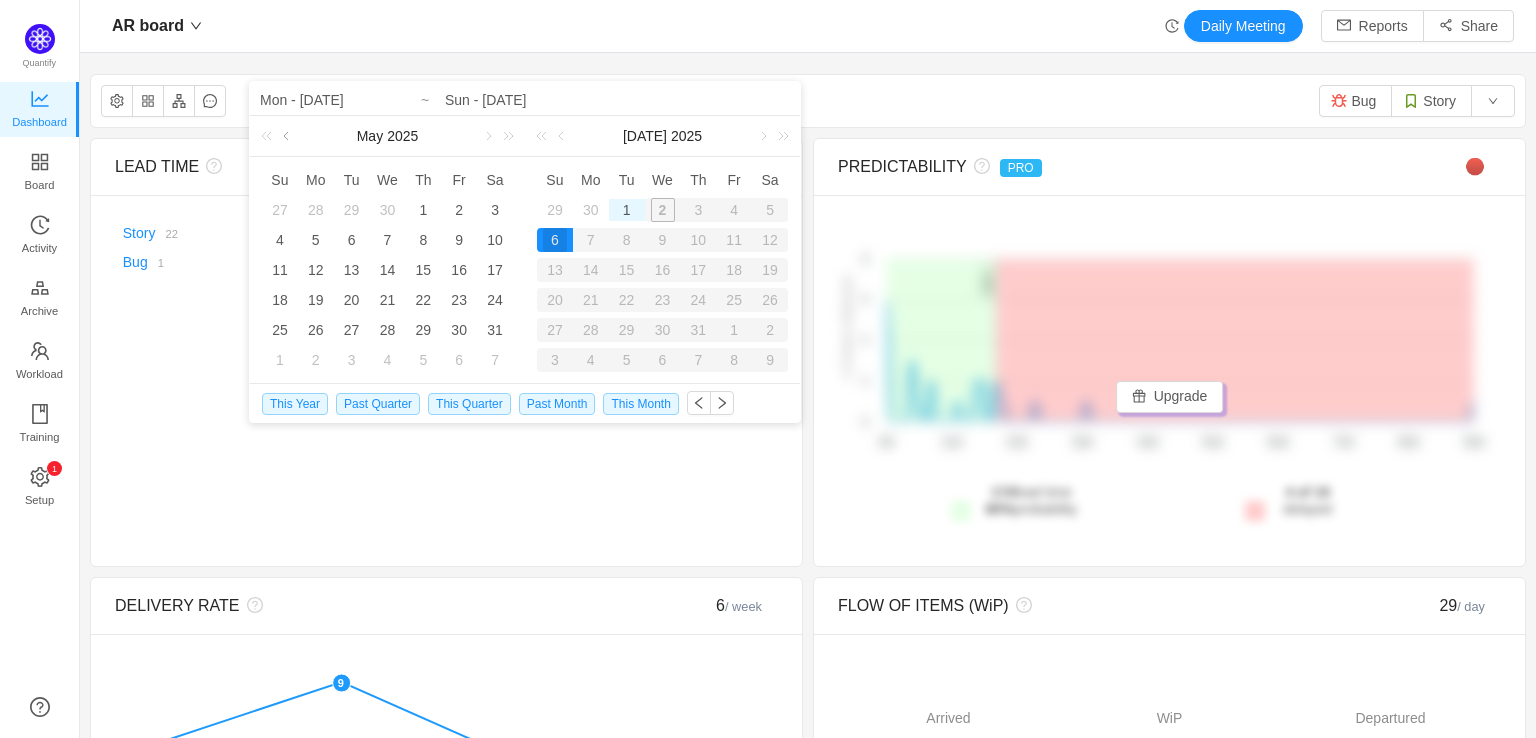 click at bounding box center [288, 136] 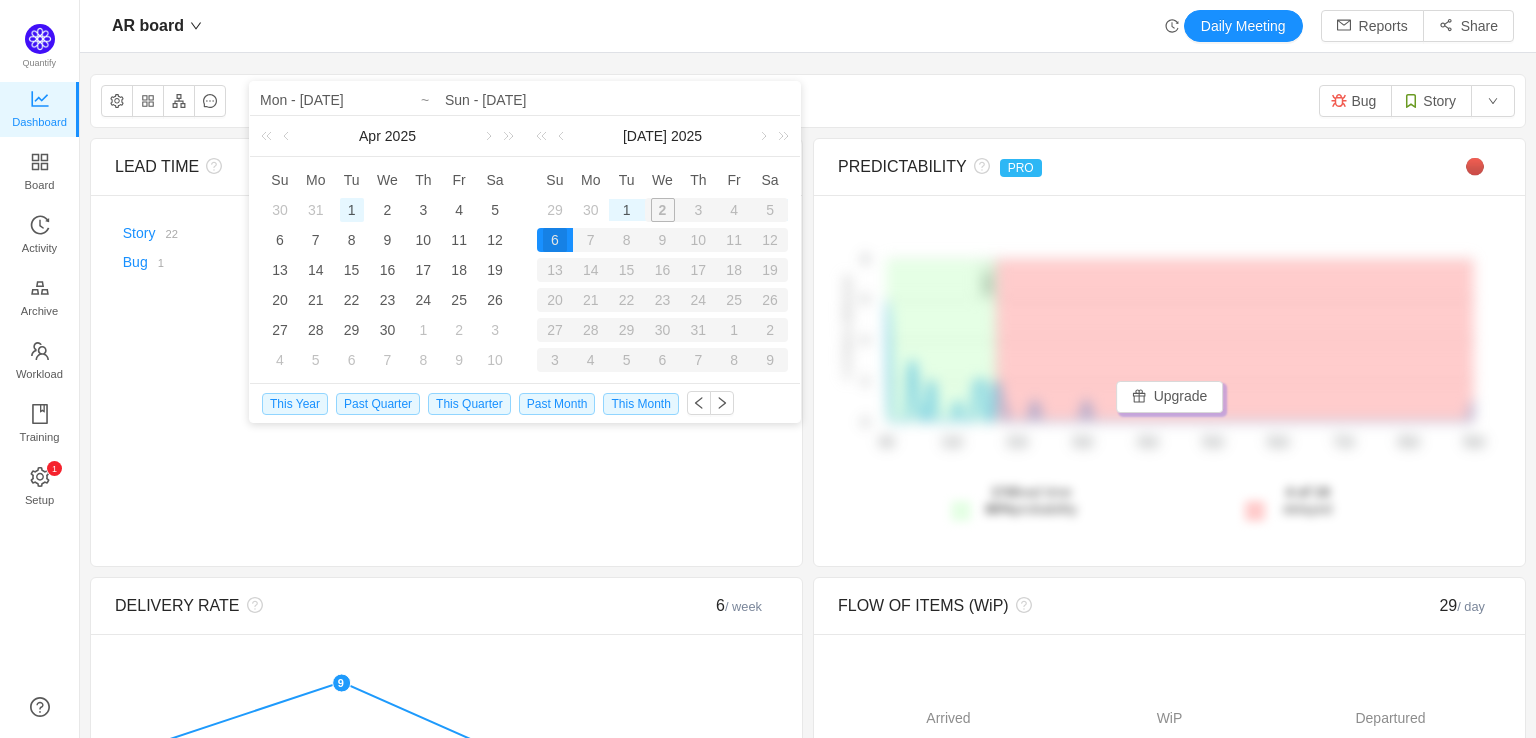 click on "1" at bounding box center [352, 210] 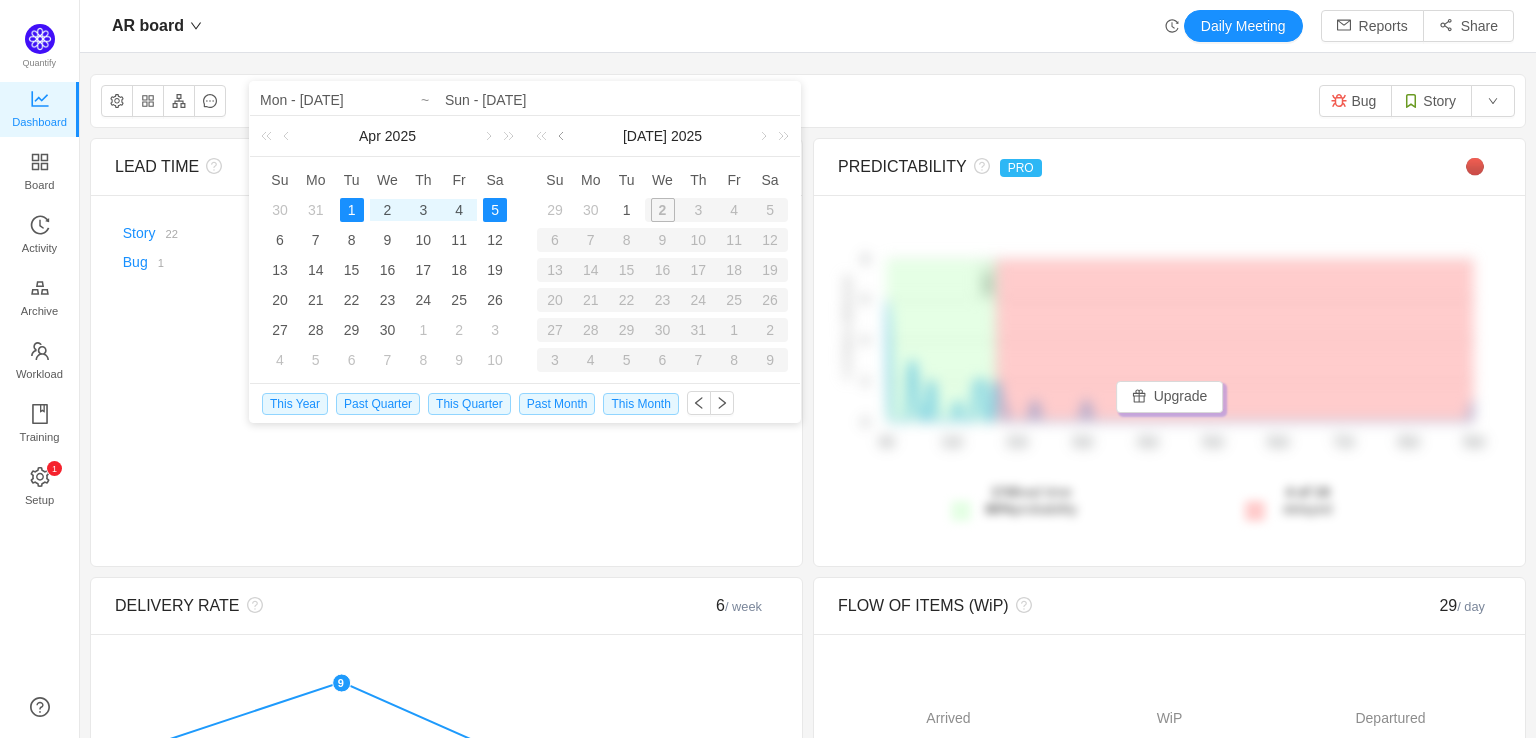click at bounding box center (563, 136) 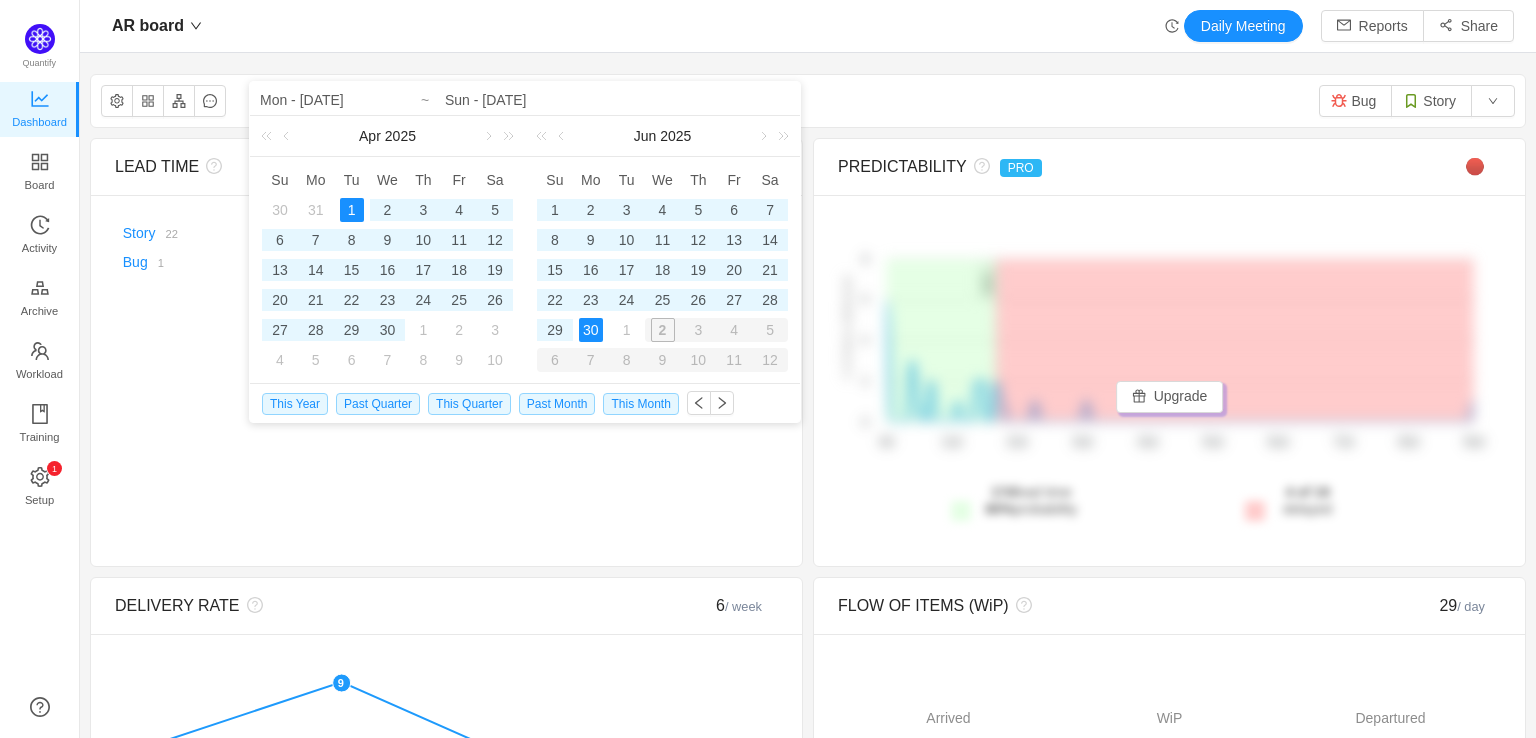 click on "30" at bounding box center [591, 330] 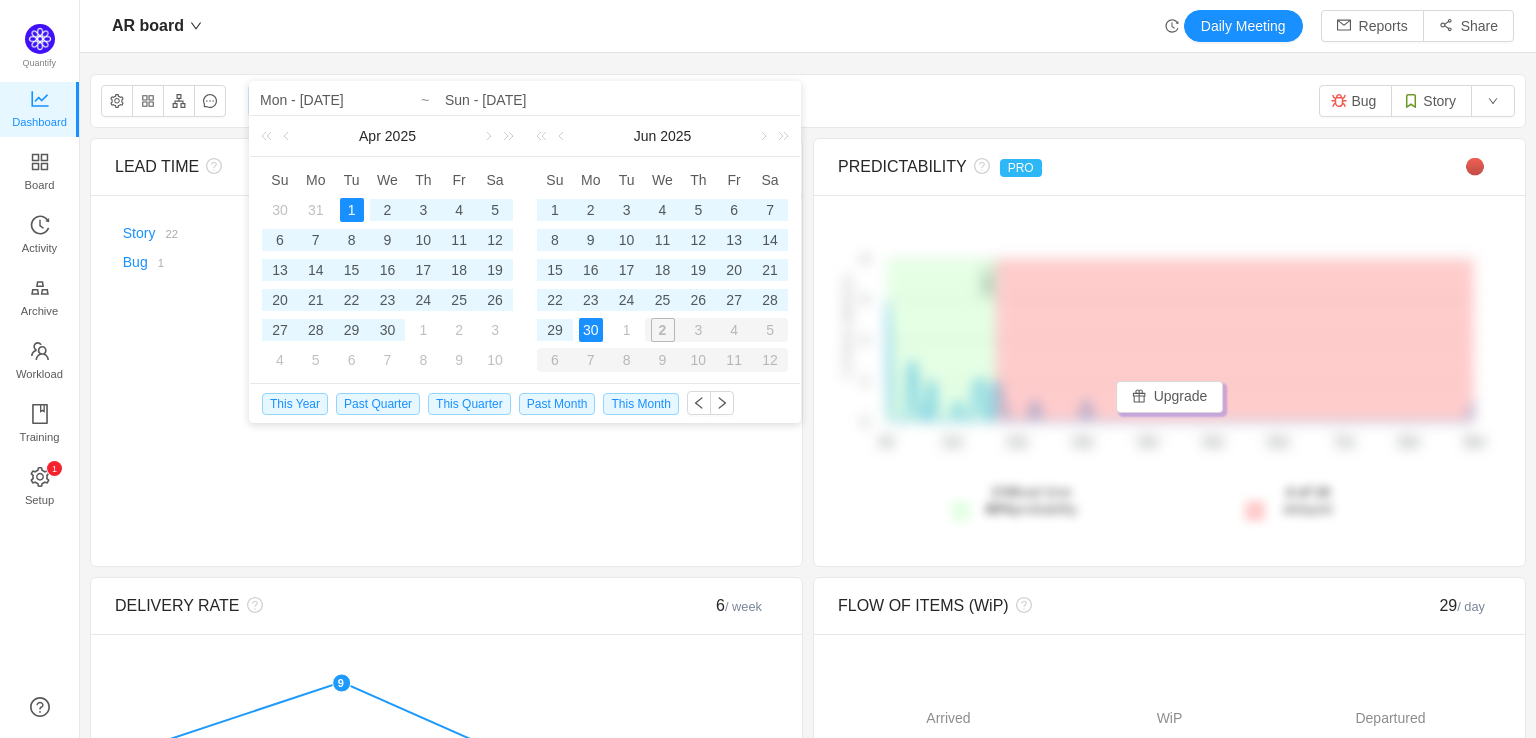 type on "Tue - [DATE]" 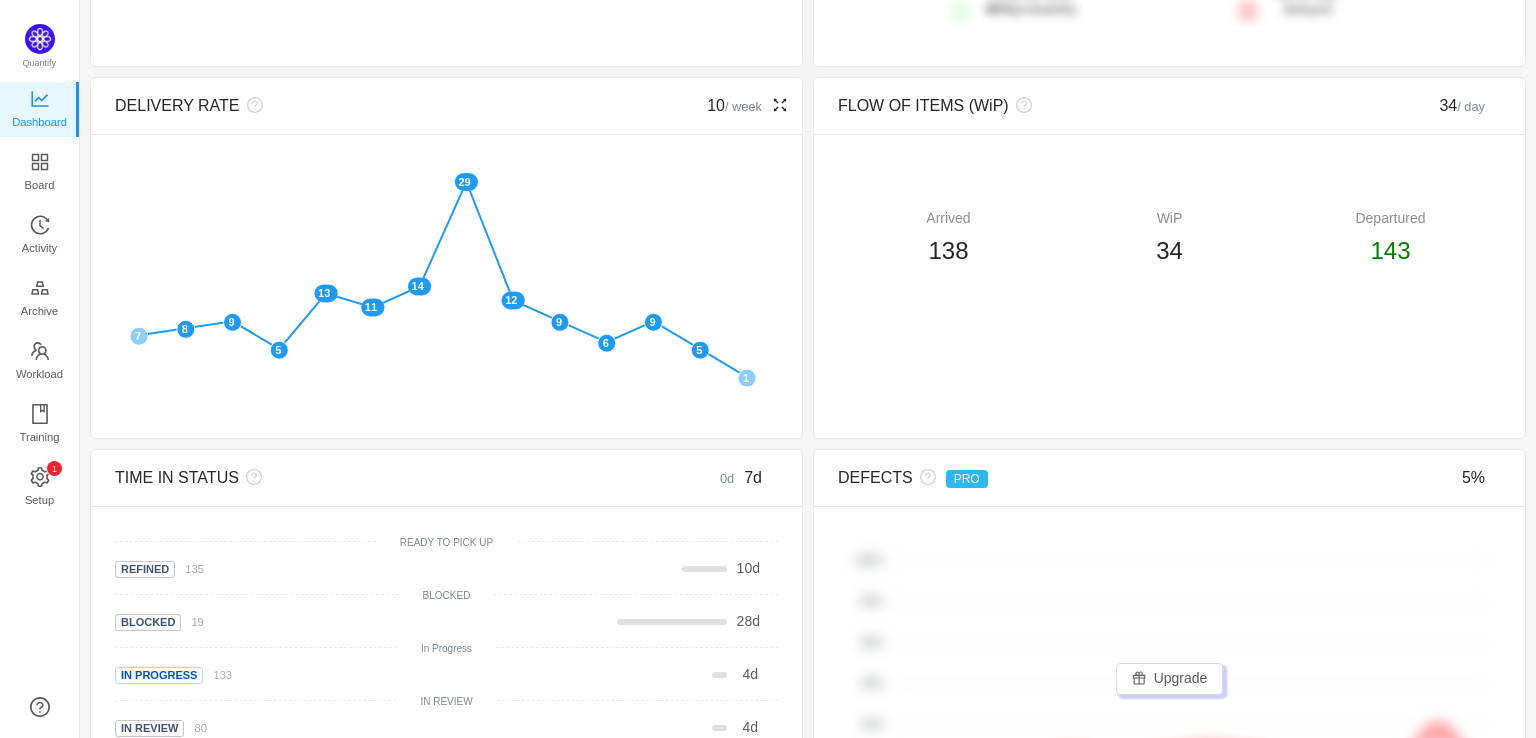 scroll, scrollTop: 300, scrollLeft: 0, axis: vertical 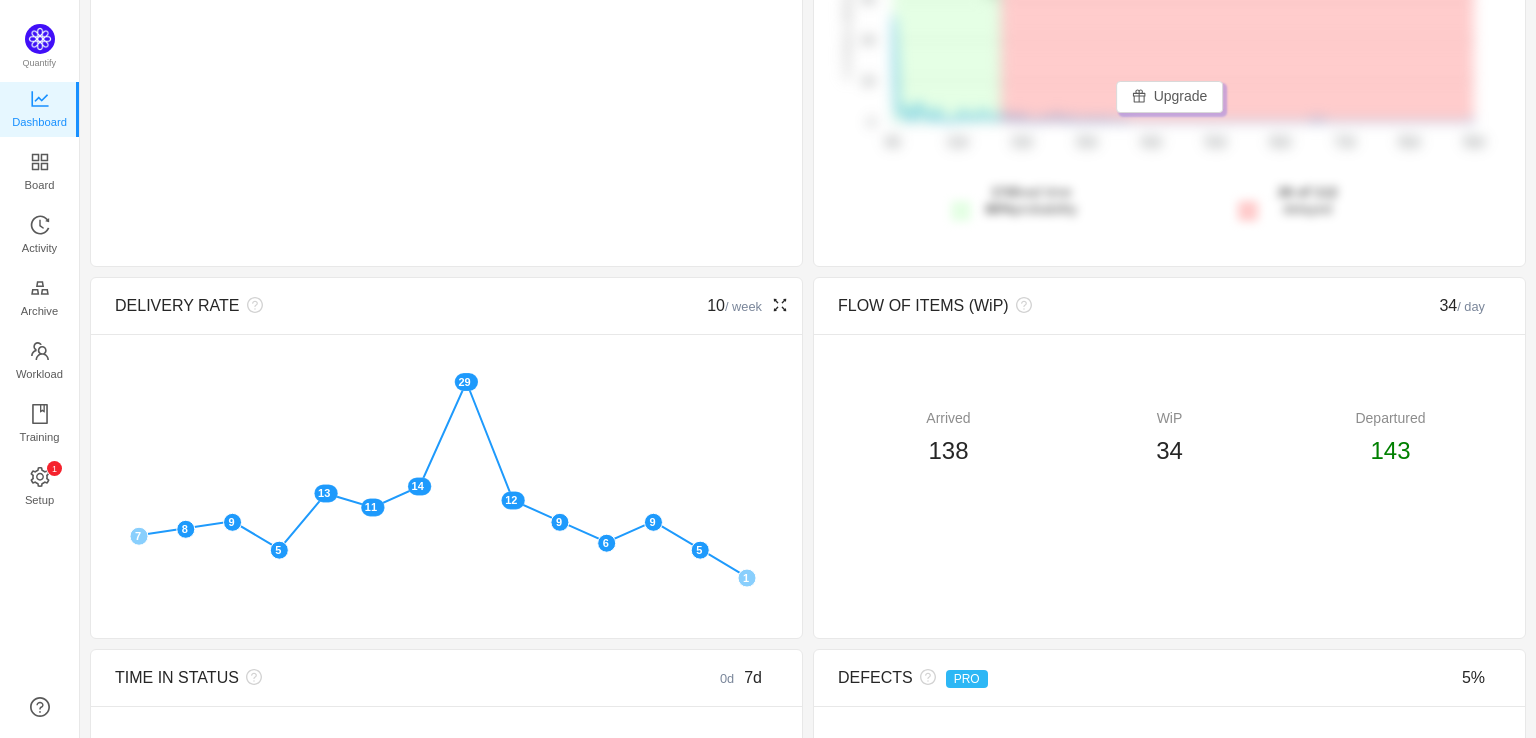 click 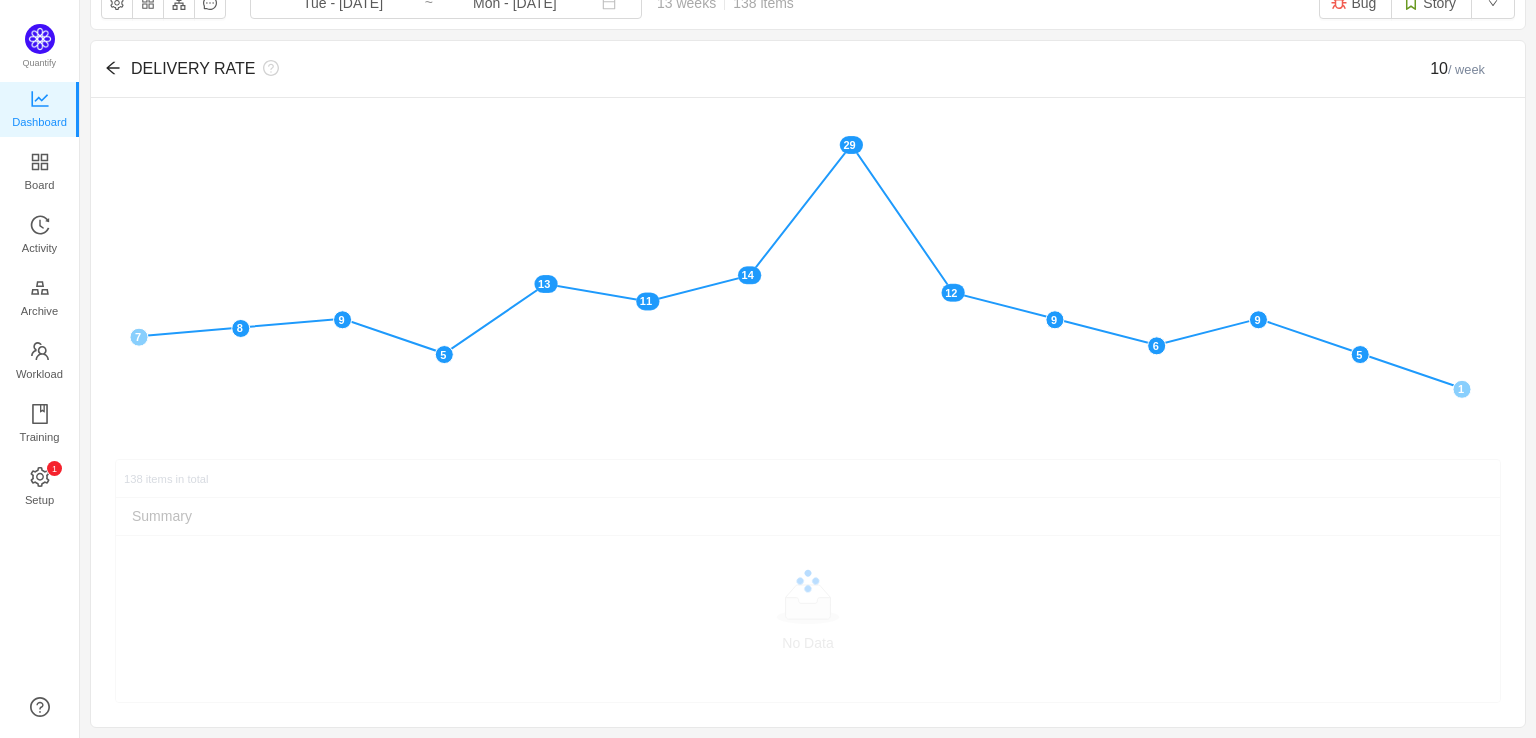 scroll, scrollTop: 95, scrollLeft: 0, axis: vertical 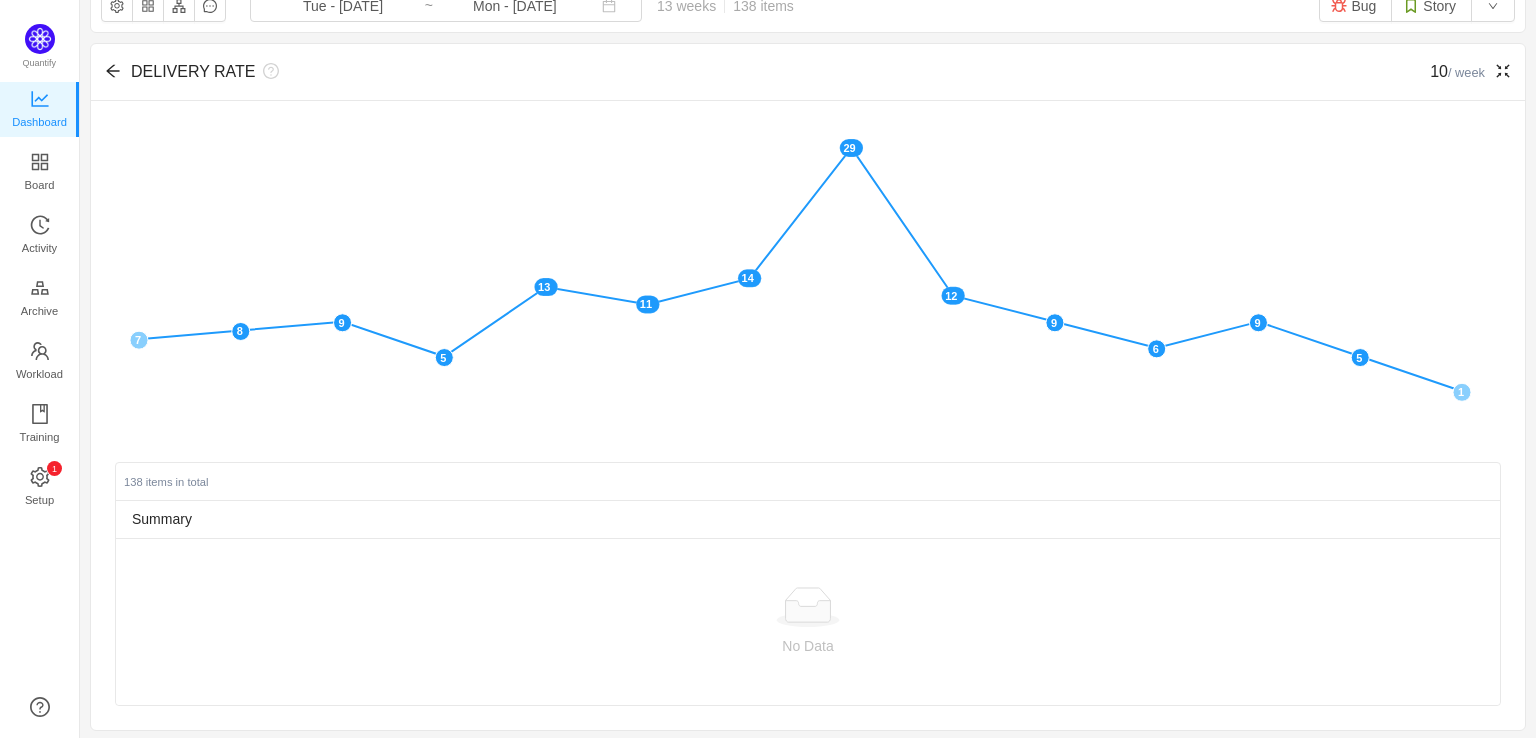 click on "138 items in total" at bounding box center (166, 482) 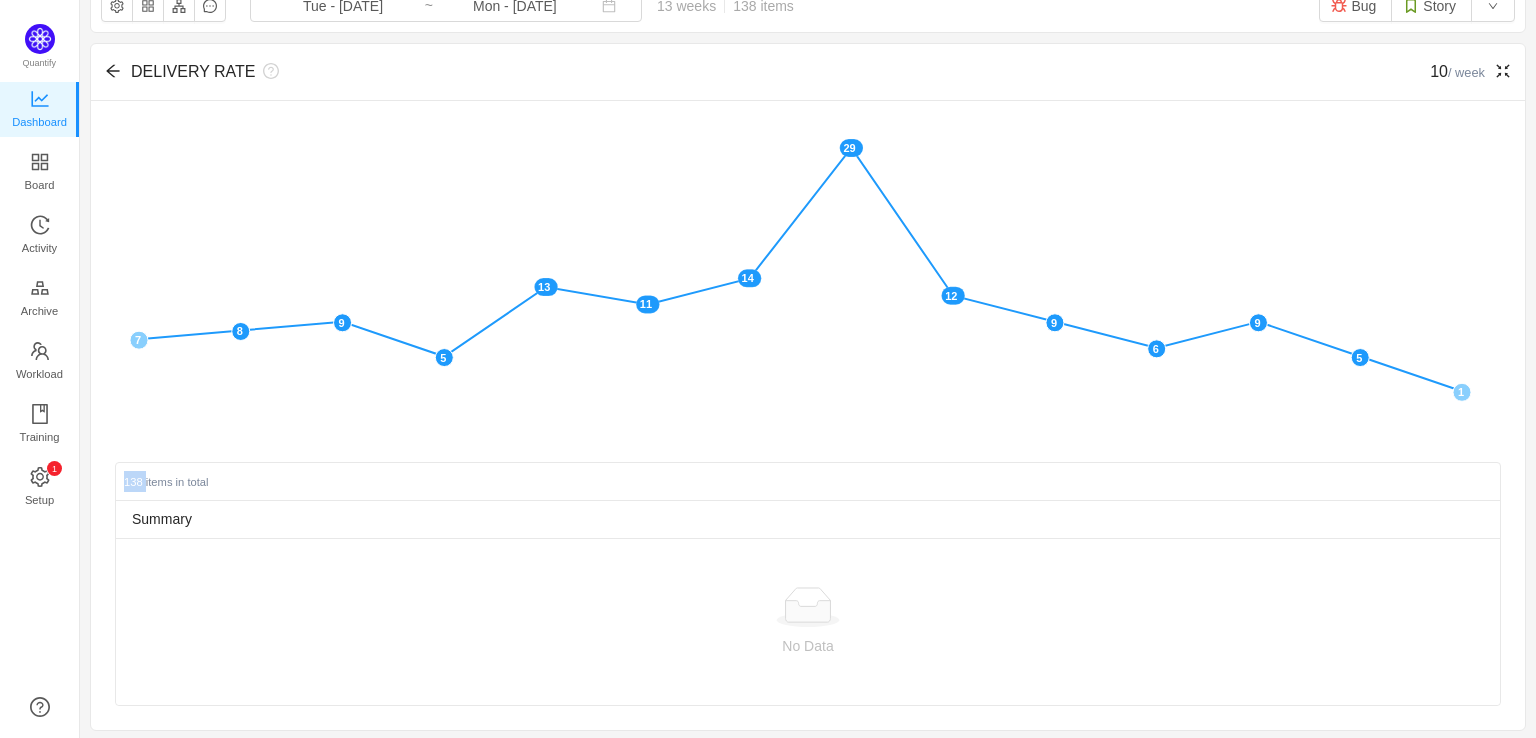 click on "138 items in total" at bounding box center [166, 482] 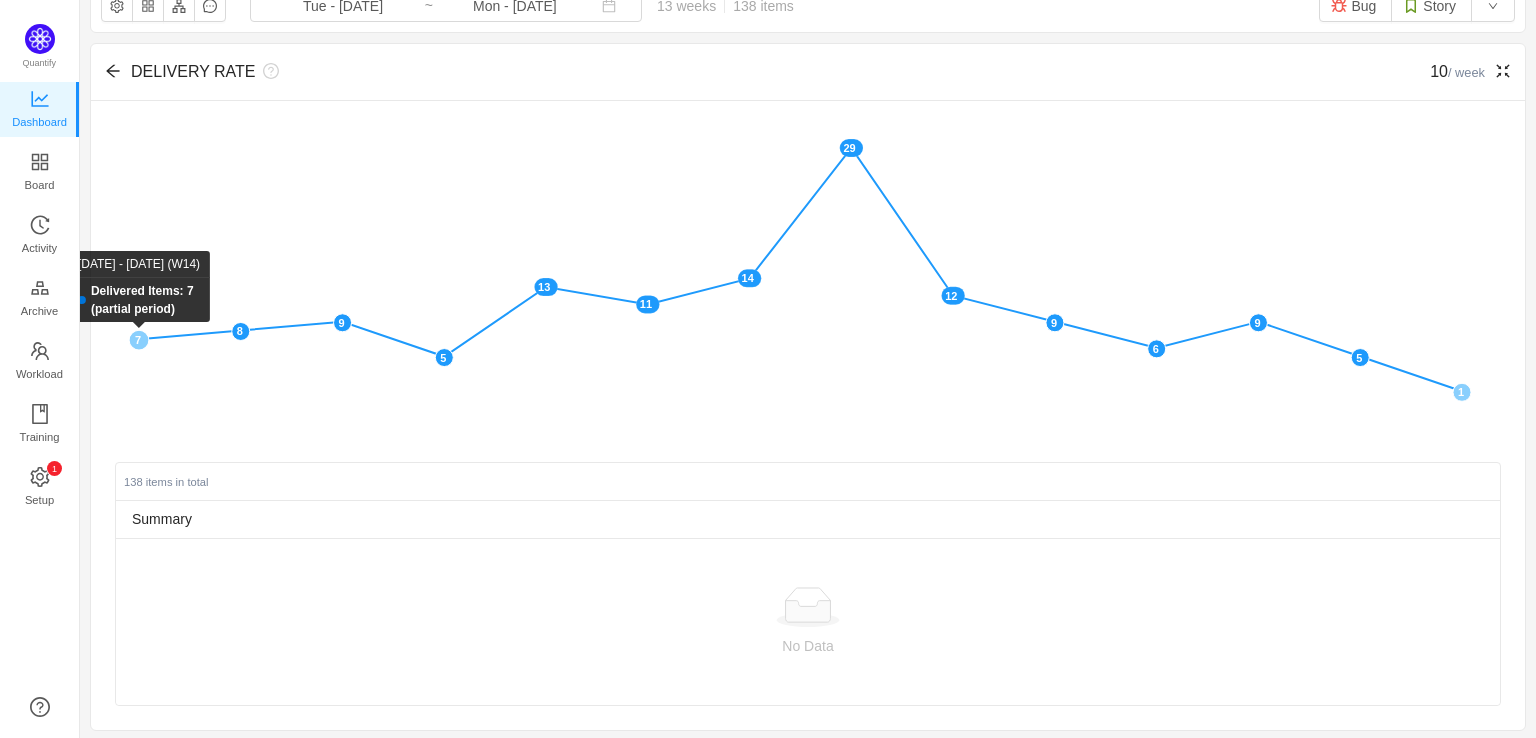 click 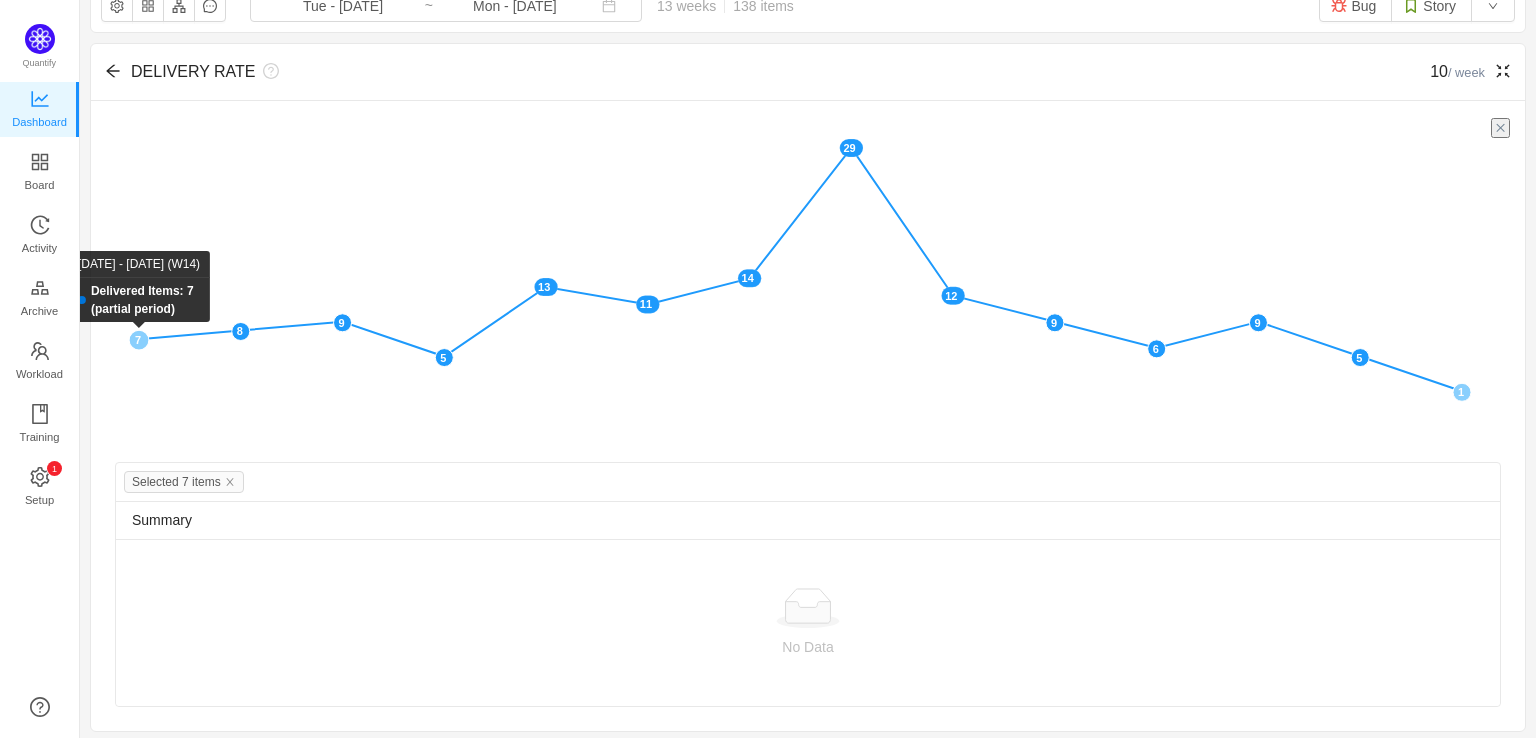 scroll, scrollTop: 96, scrollLeft: 0, axis: vertical 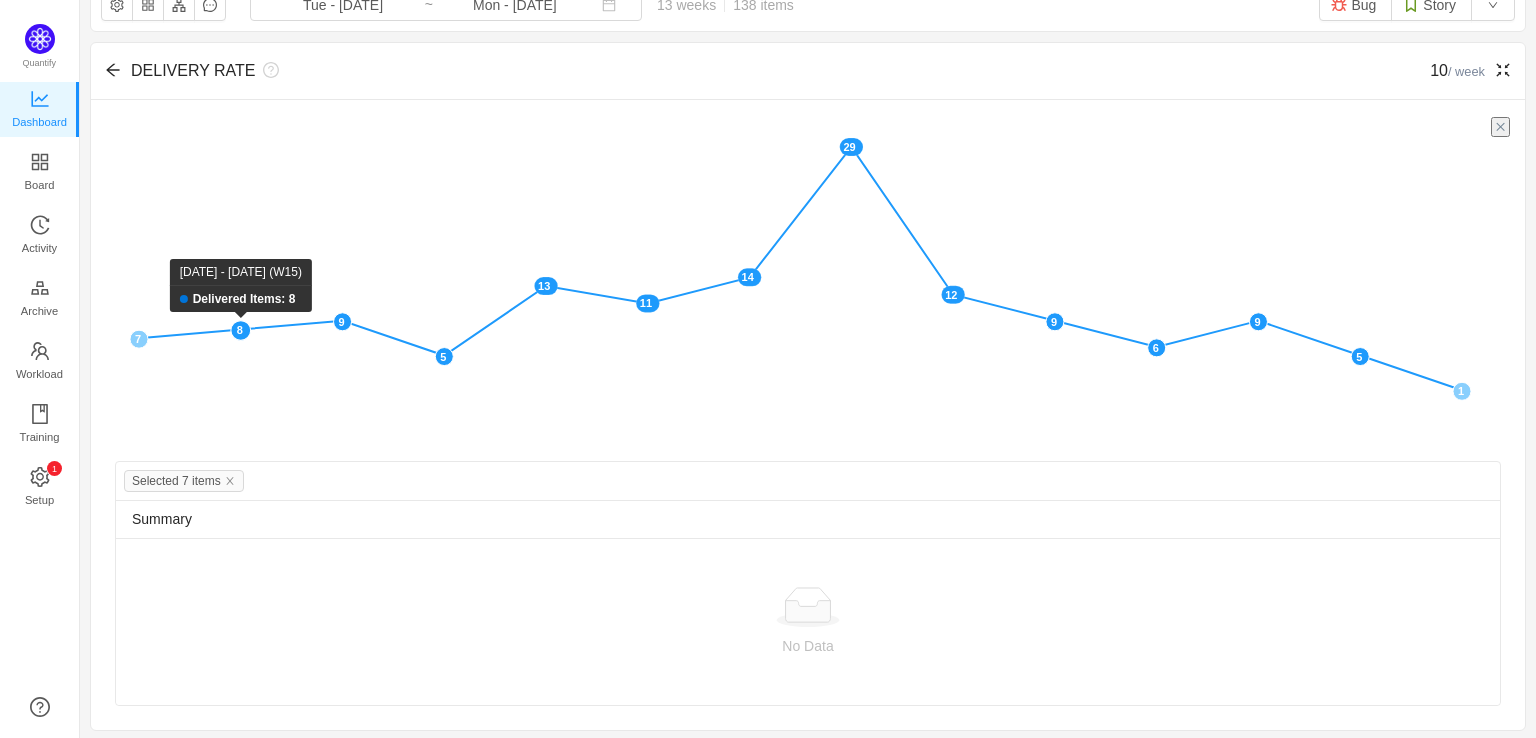 click 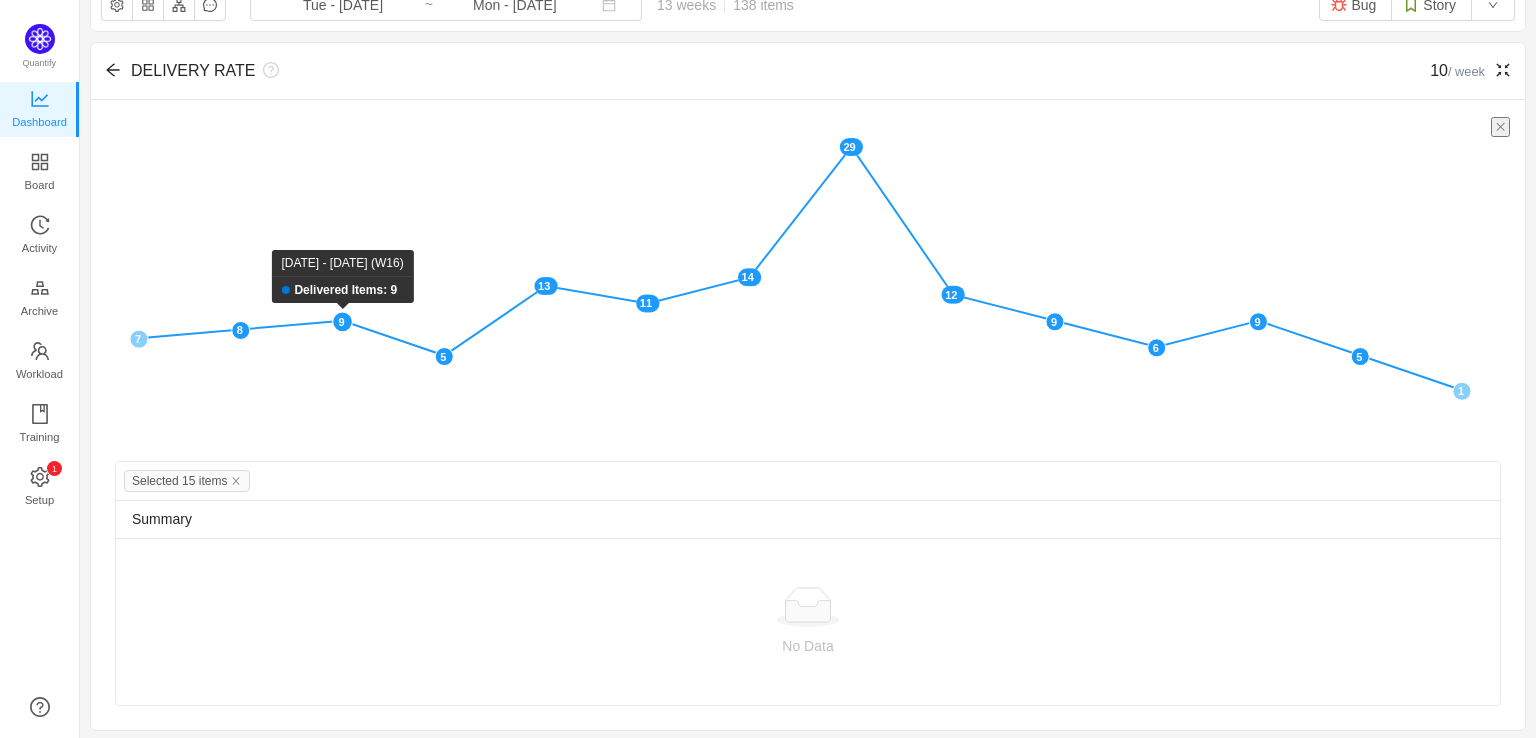 click 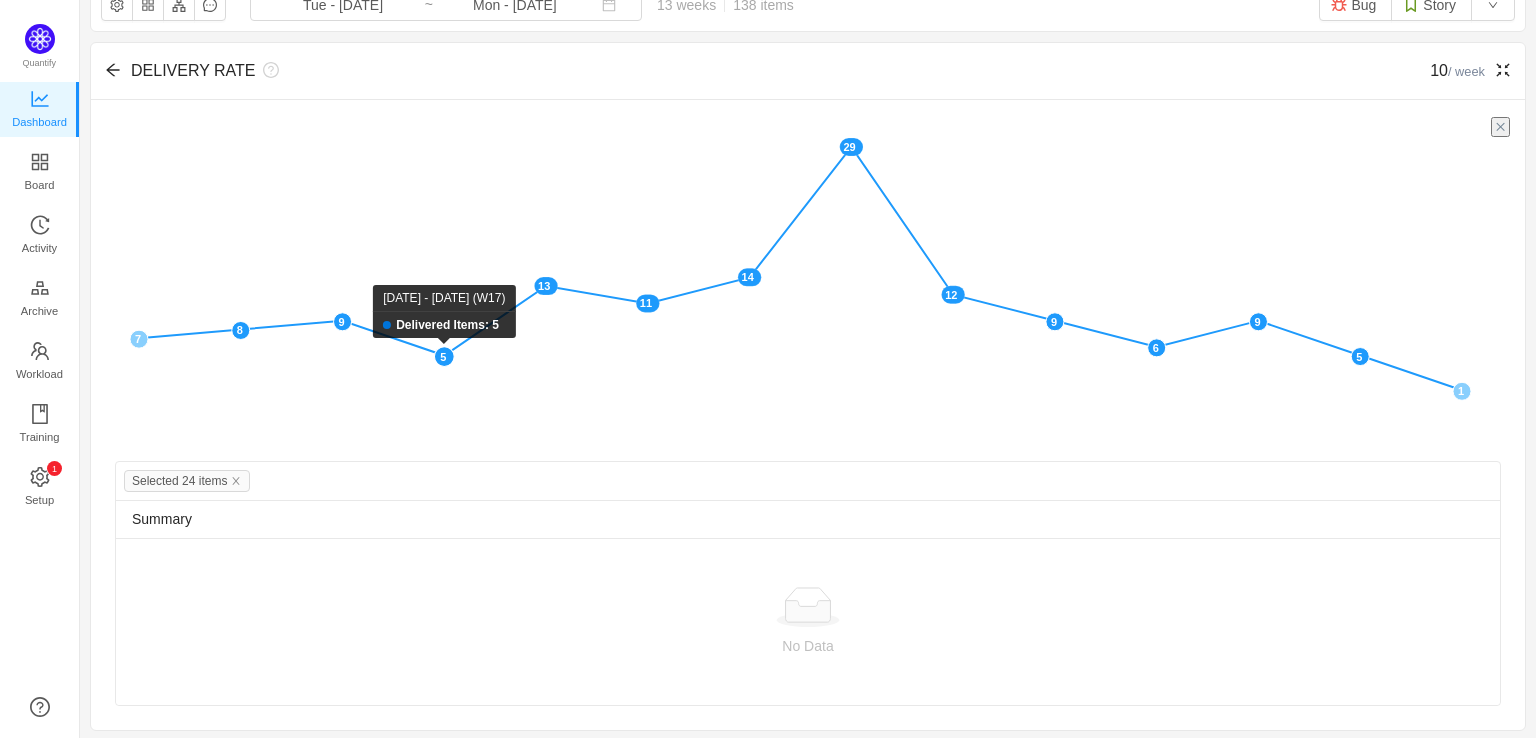 click 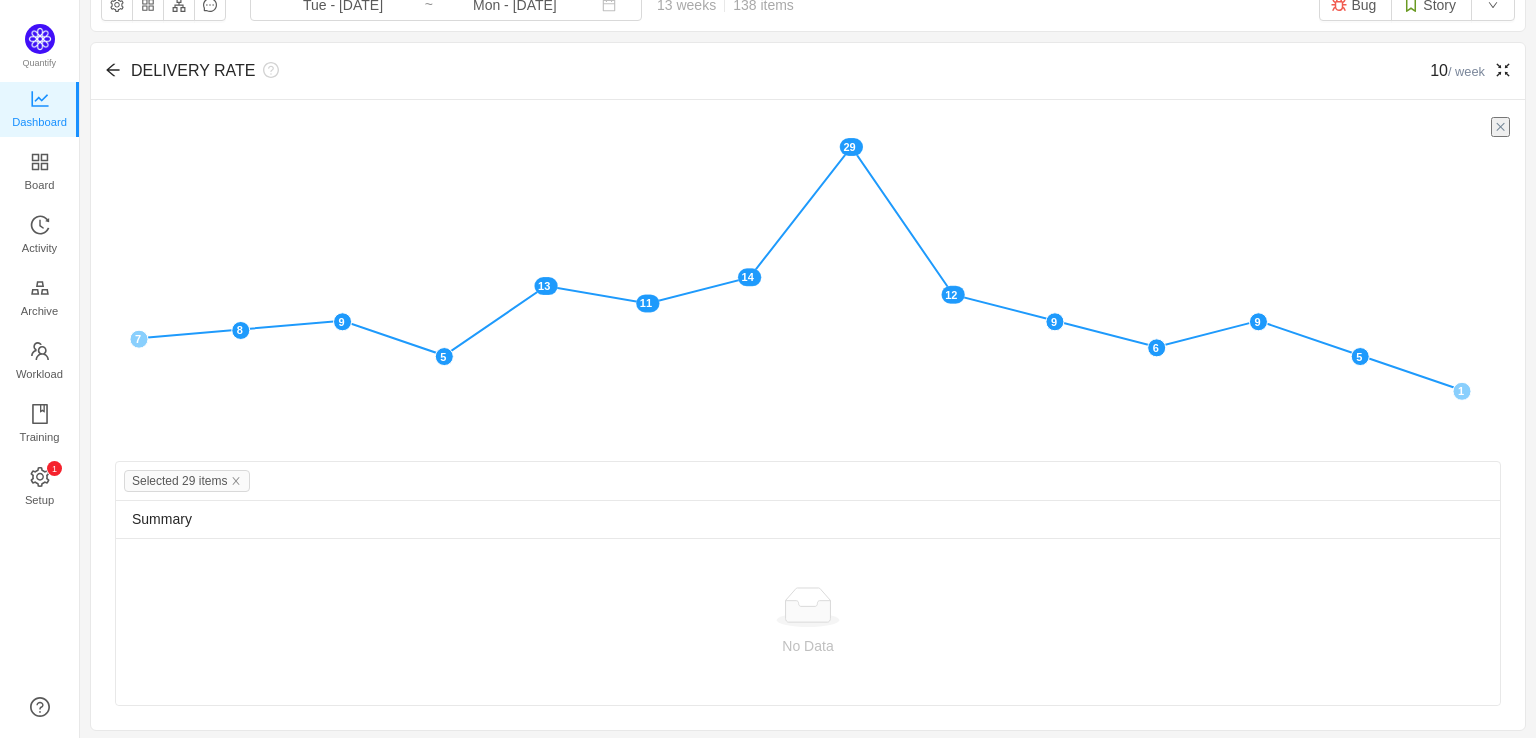 click 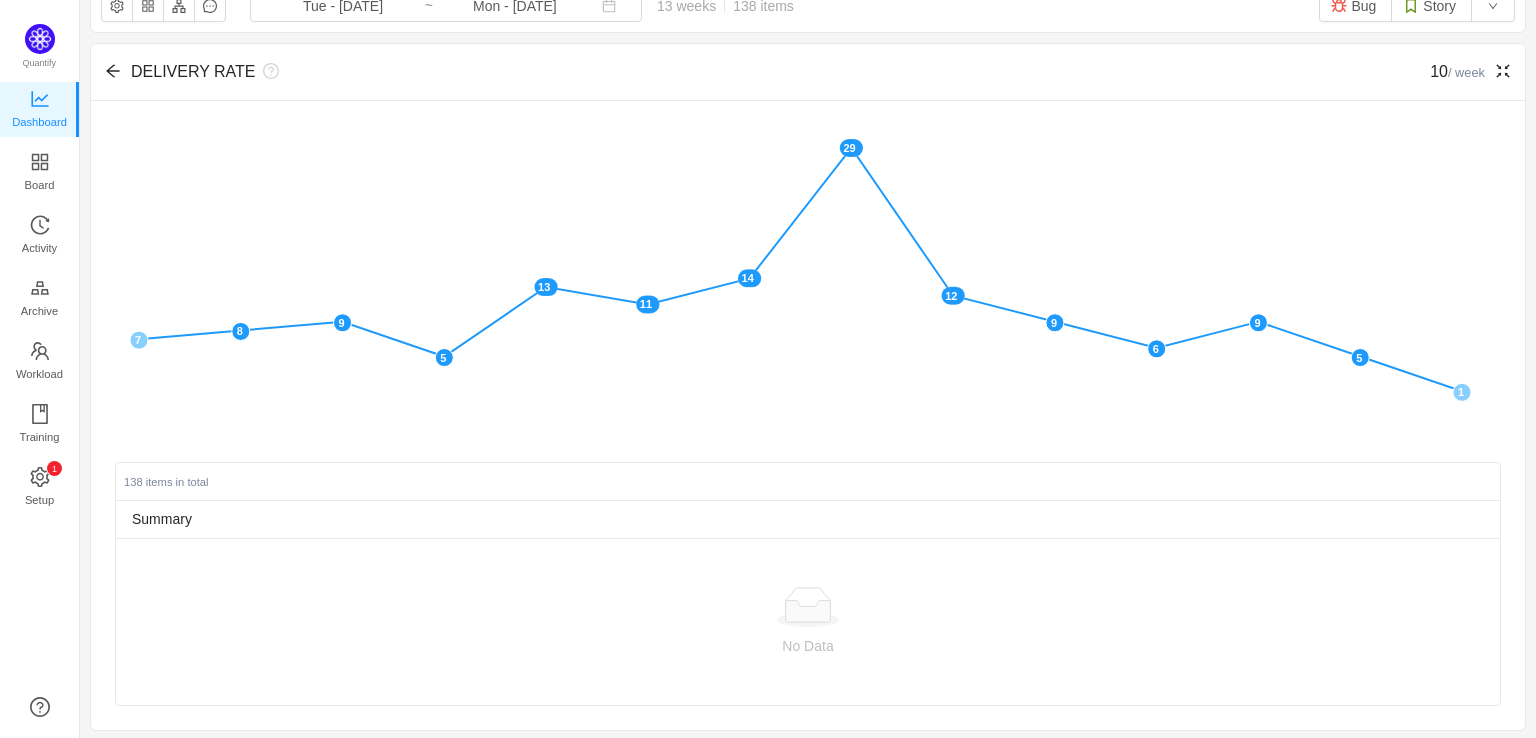 click on "138 items in total" at bounding box center [808, 482] 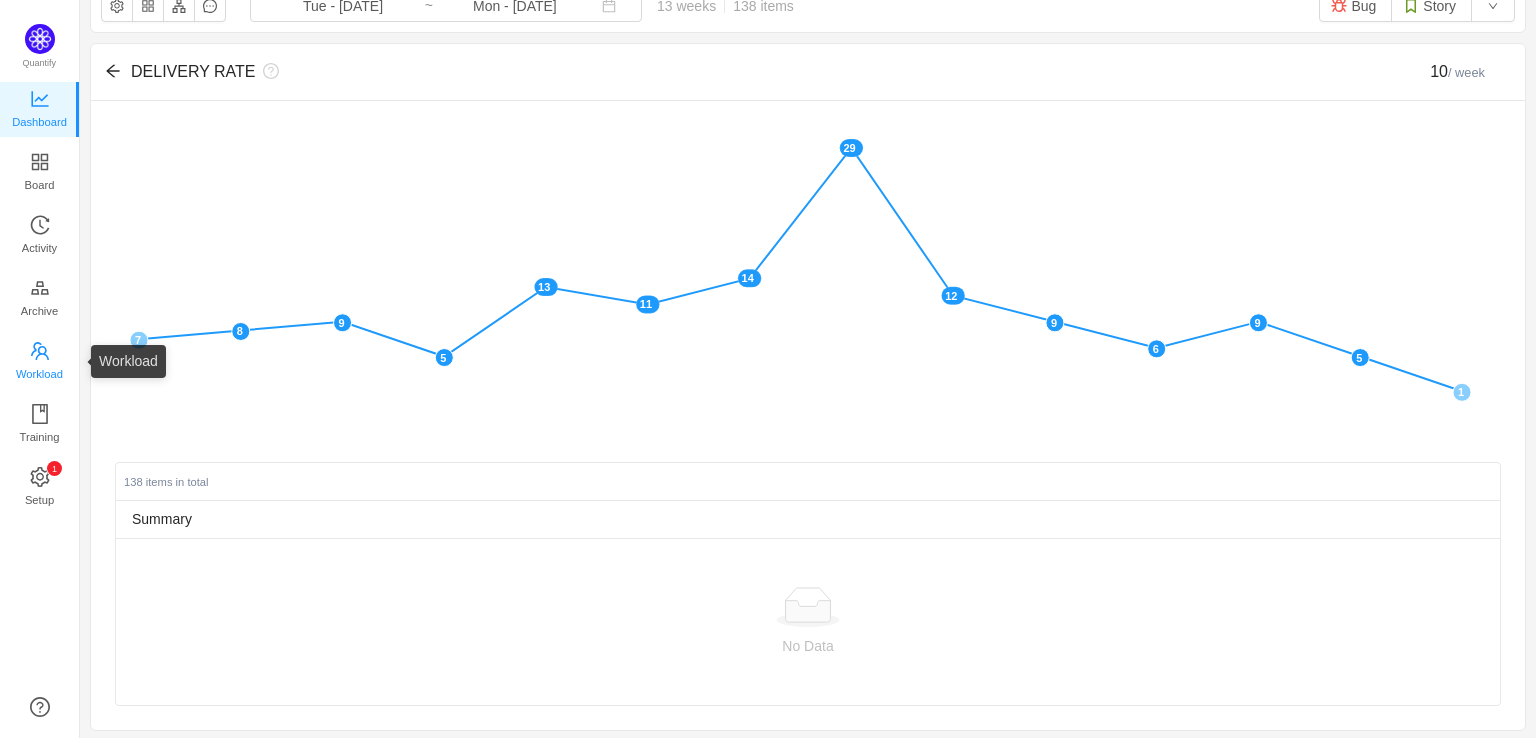 click on "Workload" at bounding box center (39, 374) 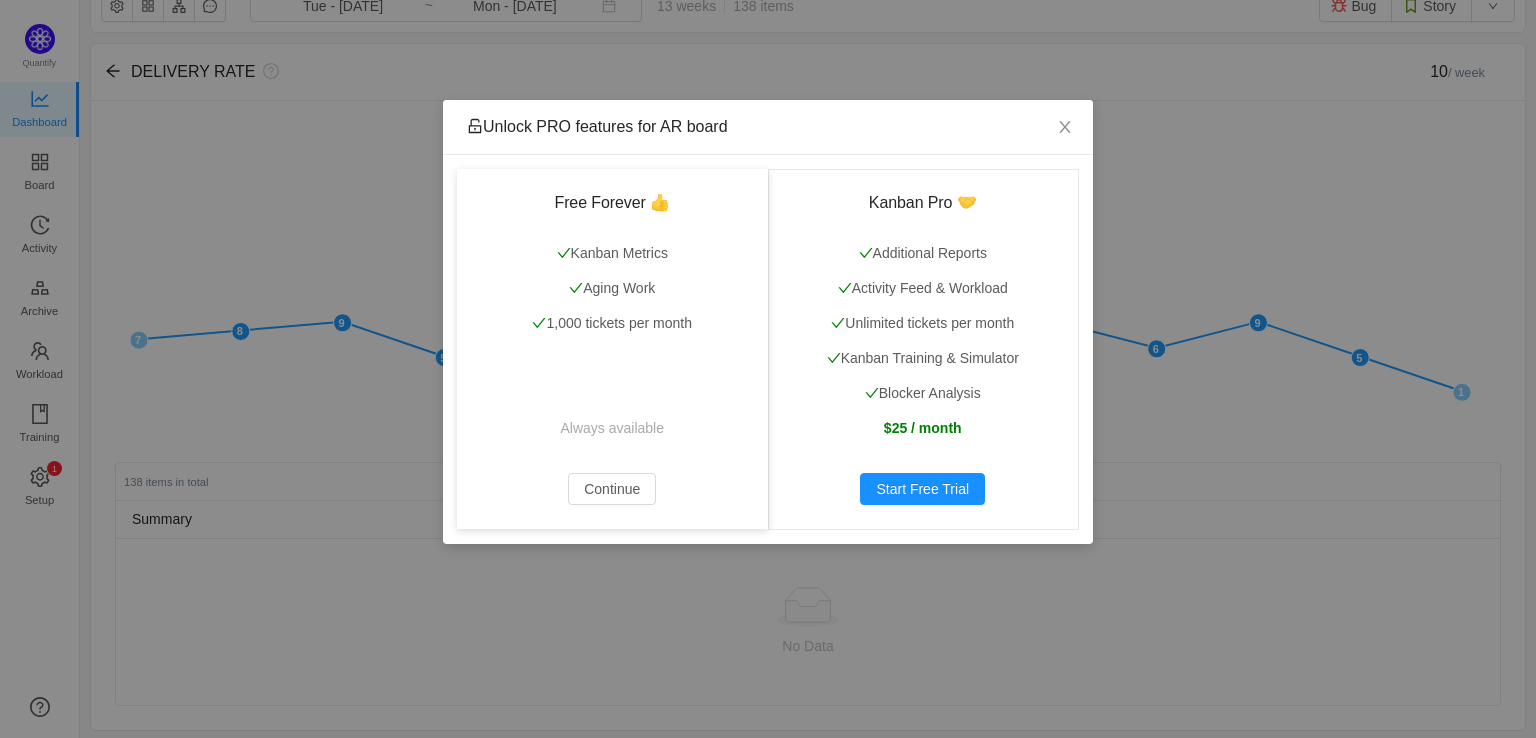 scroll, scrollTop: 0, scrollLeft: 0, axis: both 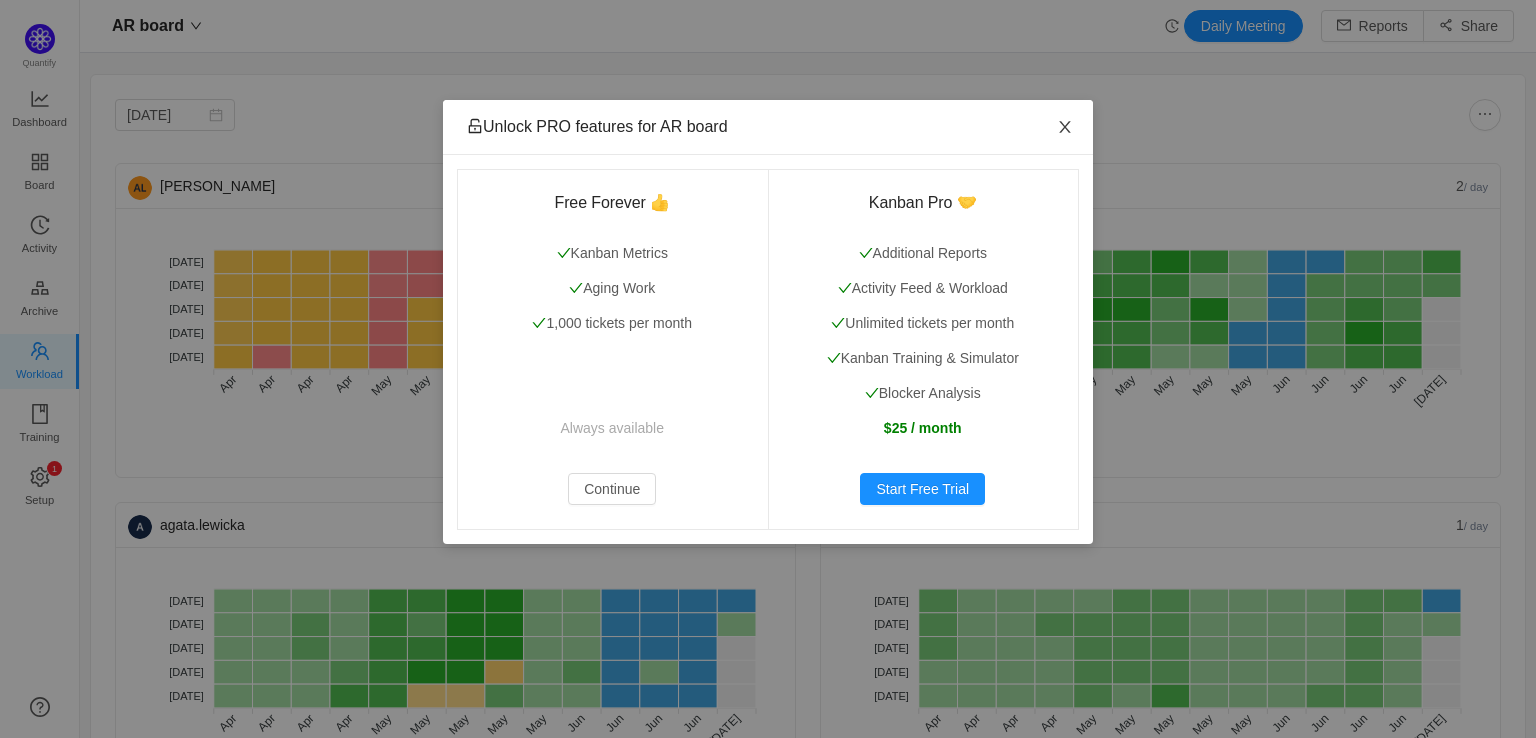 click 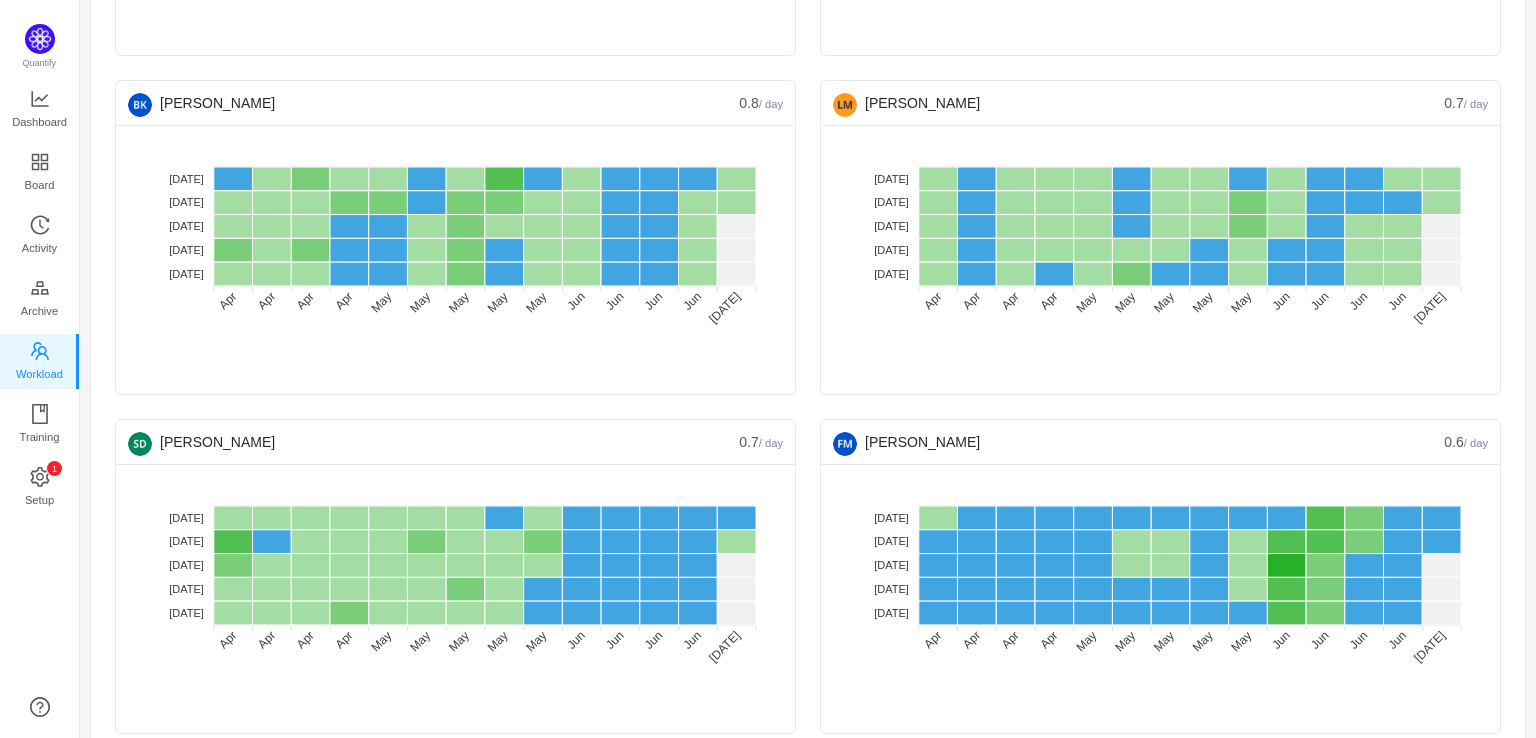 scroll, scrollTop: 1200, scrollLeft: 0, axis: vertical 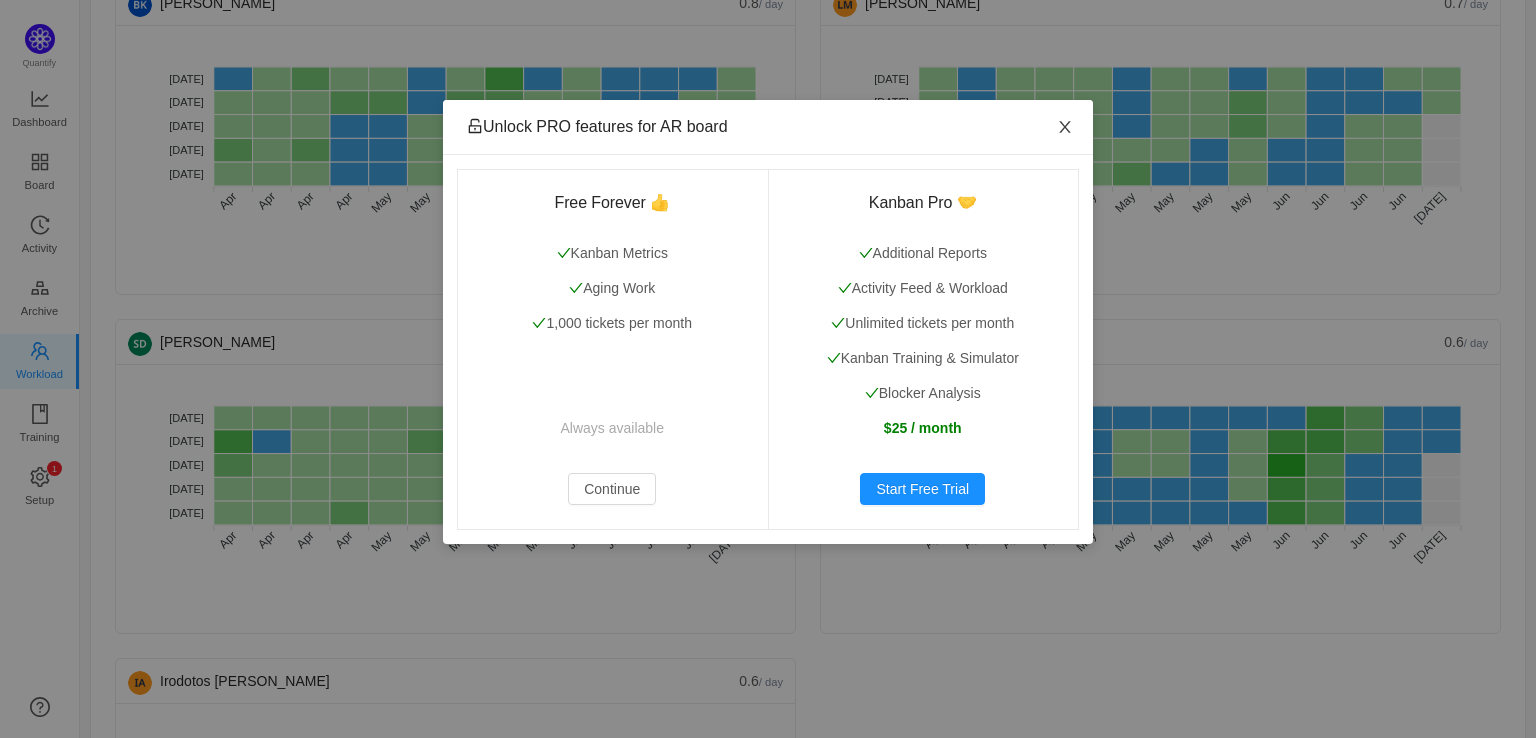 click 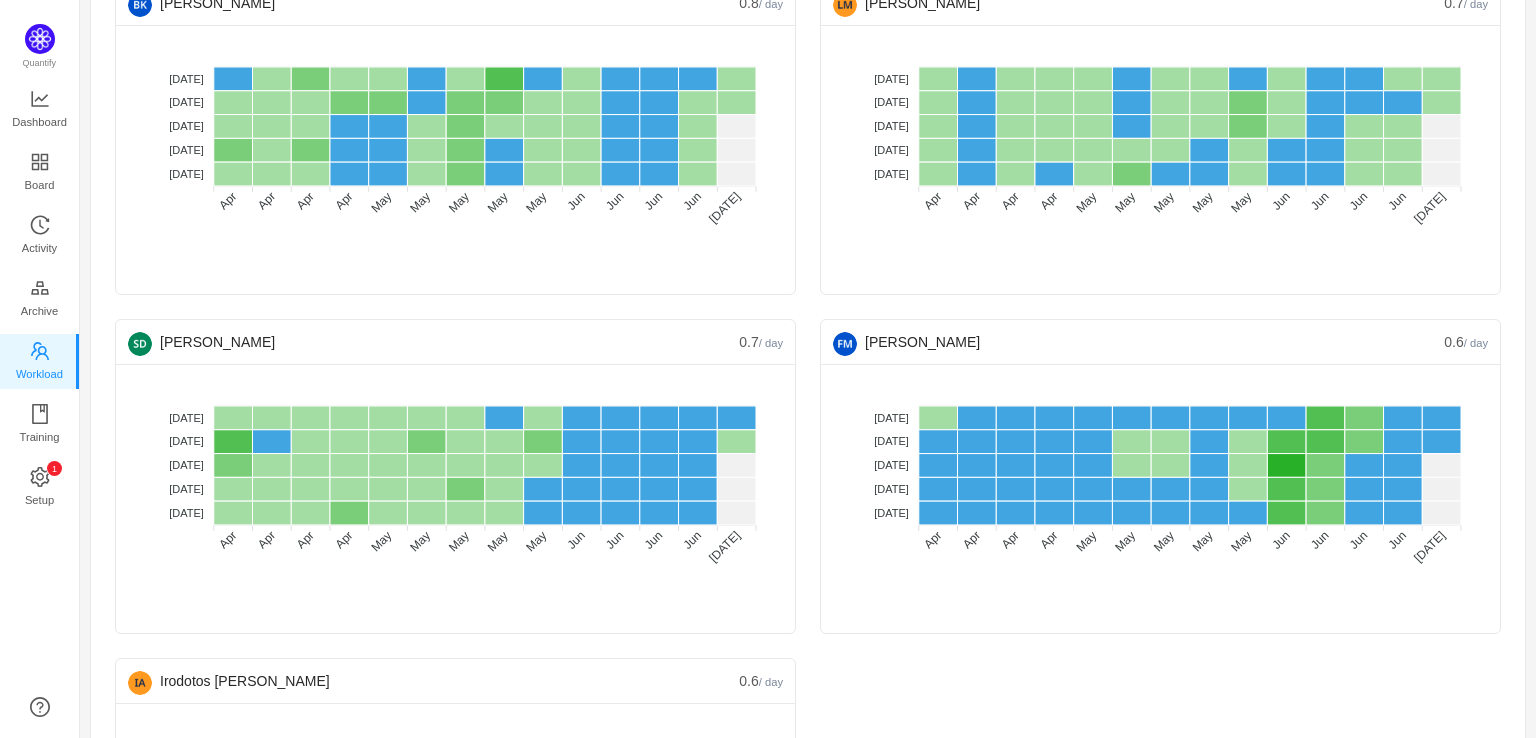 scroll, scrollTop: 1400, scrollLeft: 0, axis: vertical 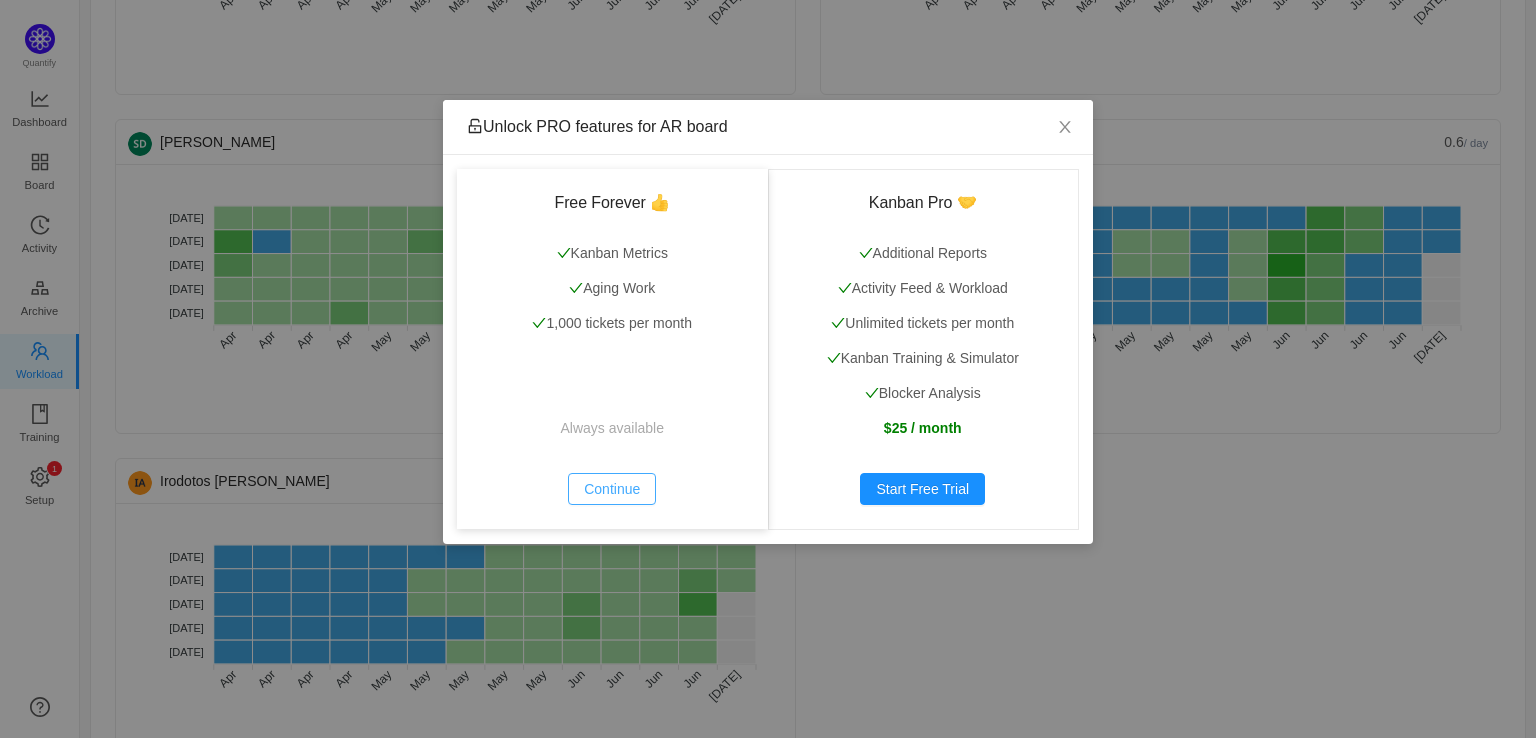 click on "Continue" at bounding box center [612, 489] 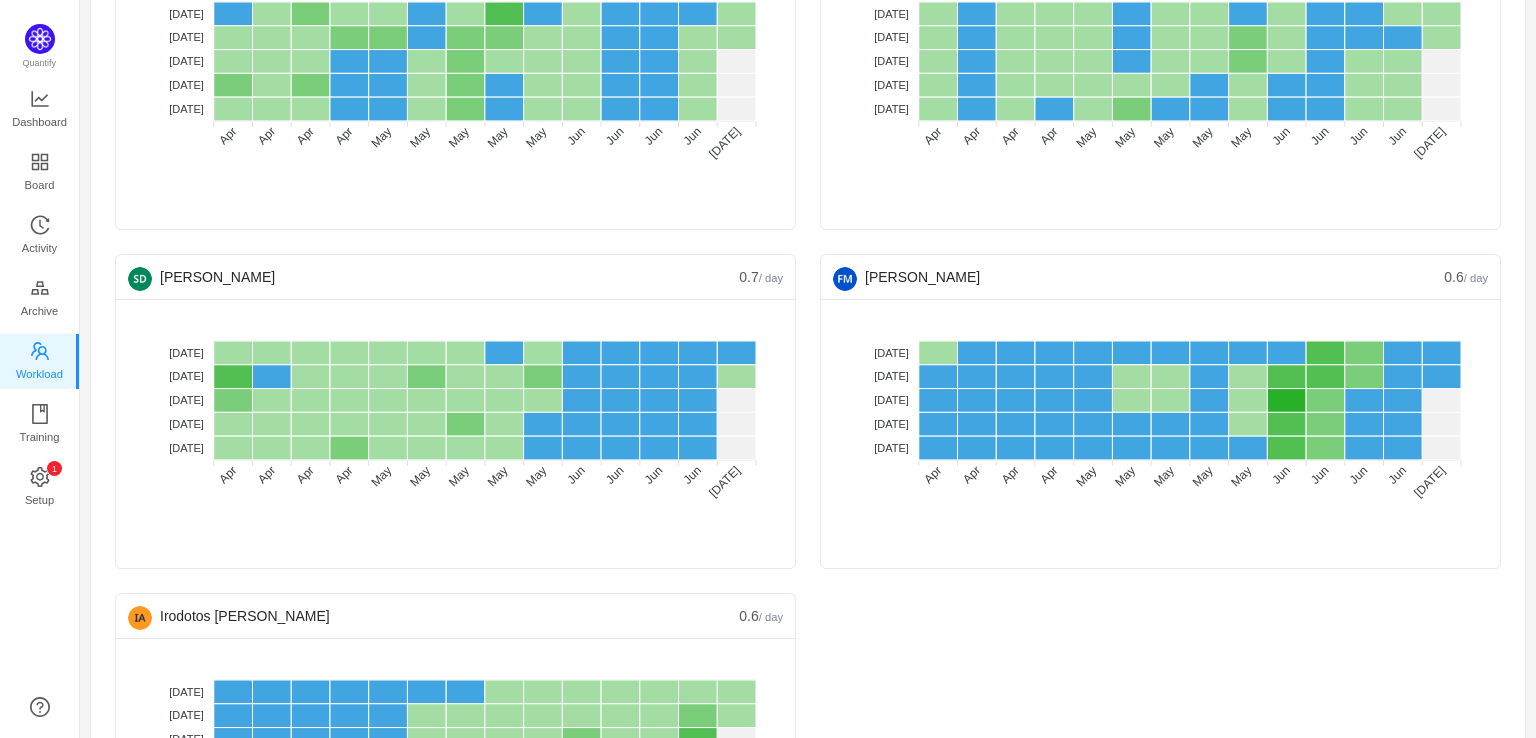 scroll, scrollTop: 1065, scrollLeft: 0, axis: vertical 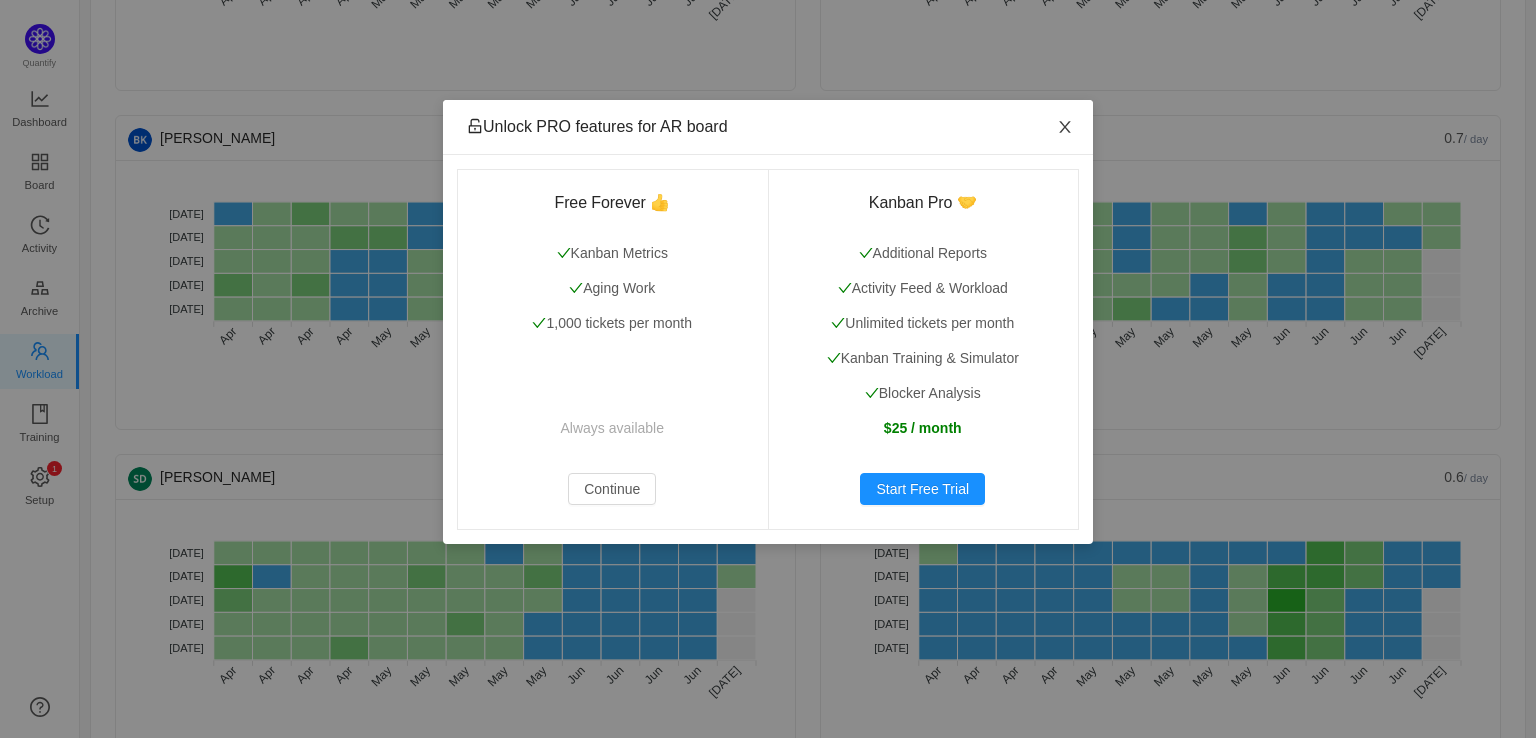 click 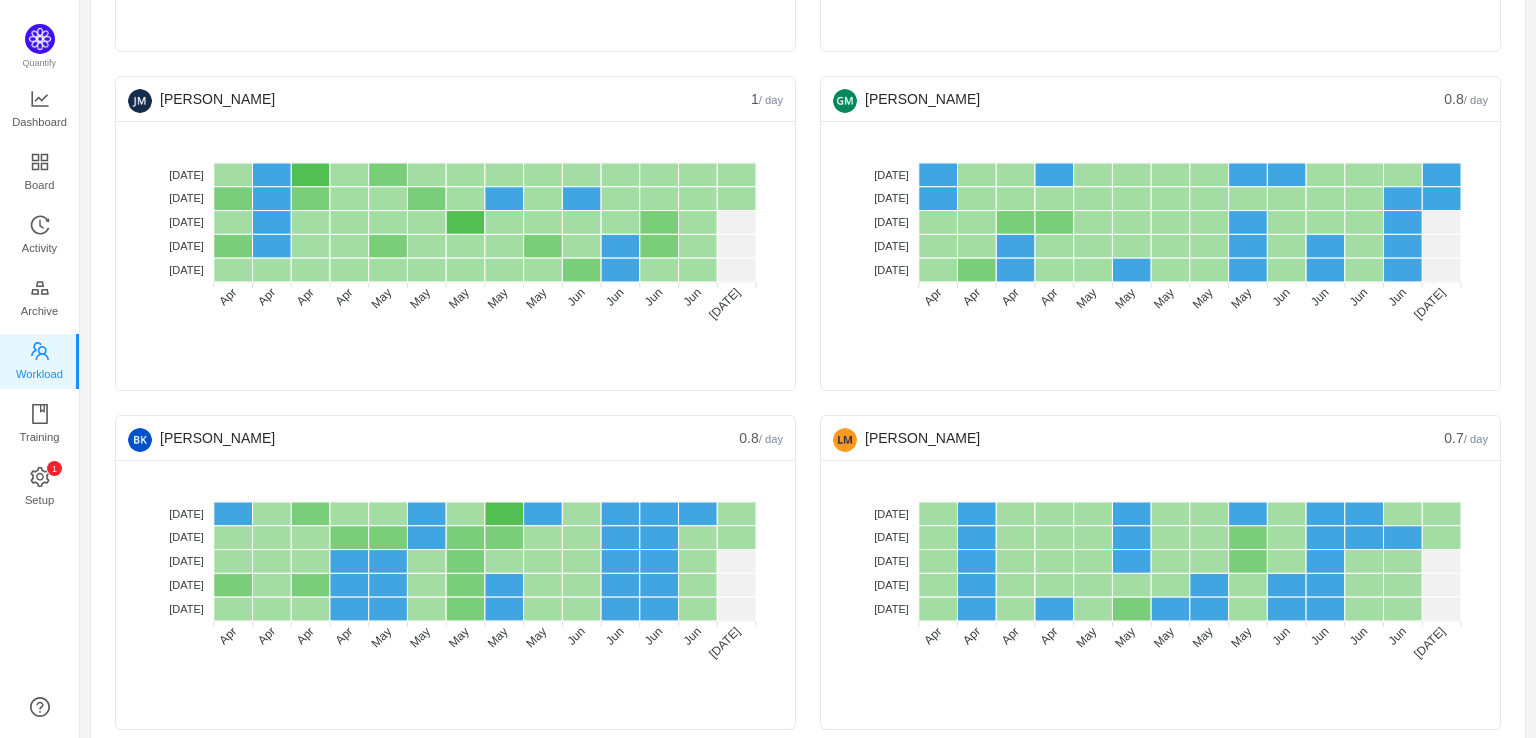 scroll, scrollTop: 665, scrollLeft: 0, axis: vertical 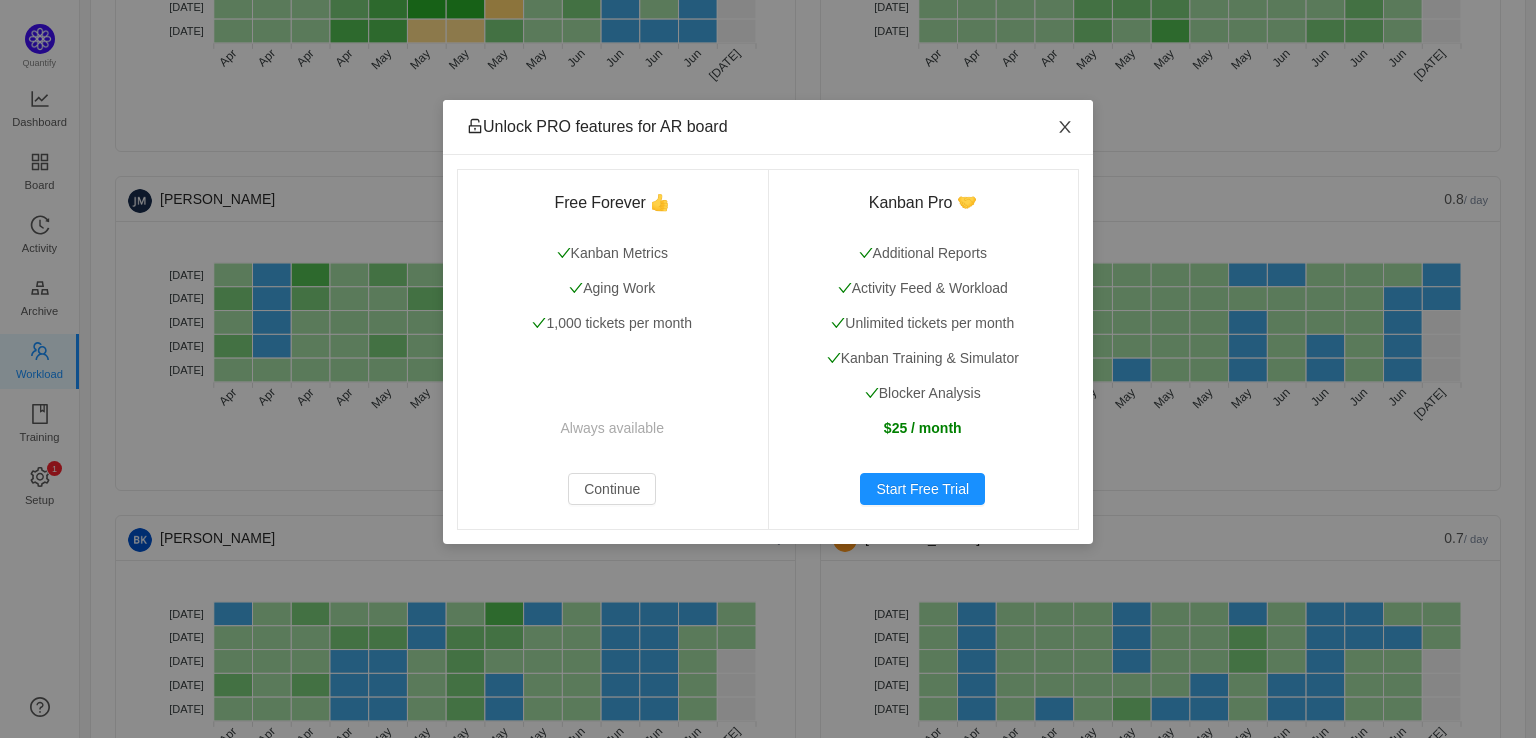 click 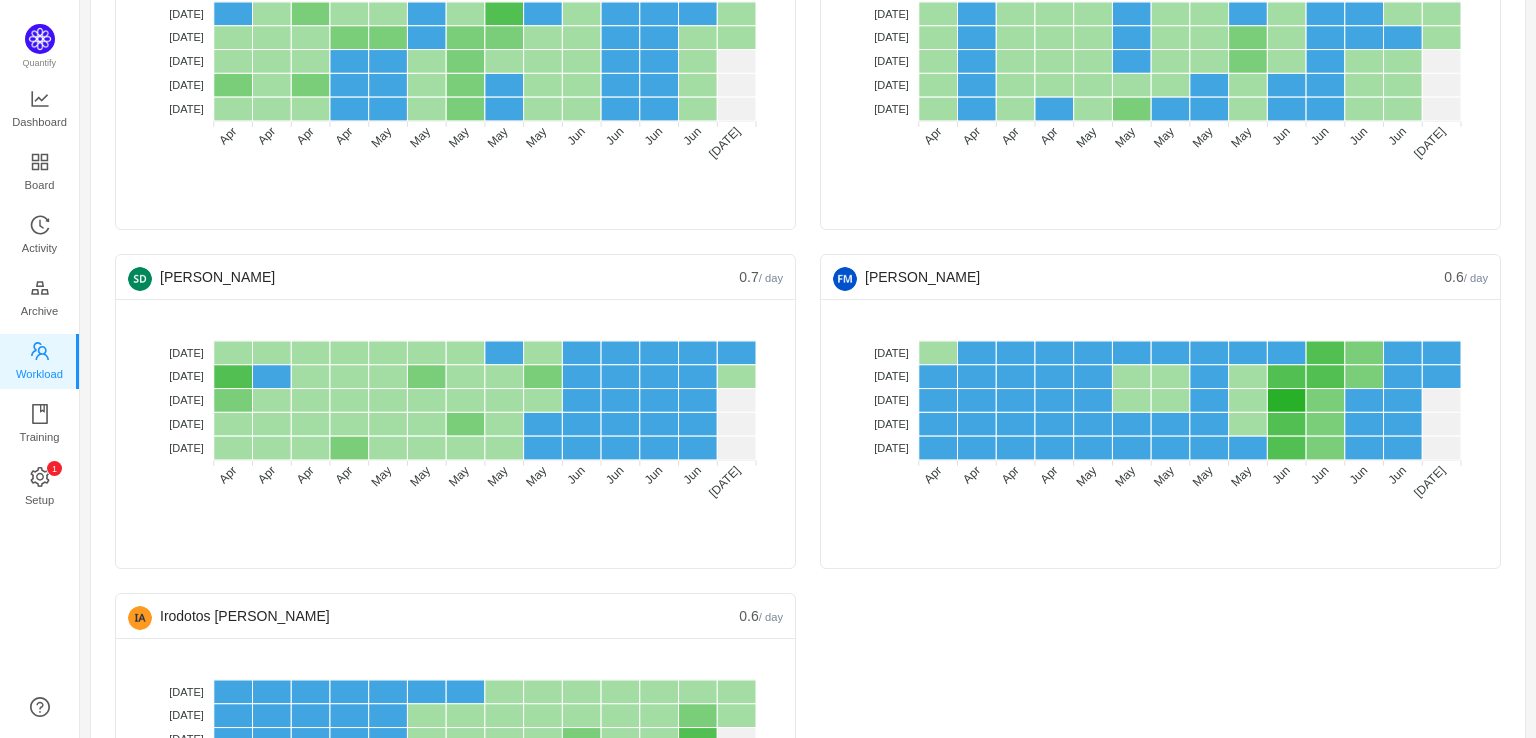 scroll, scrollTop: 1365, scrollLeft: 0, axis: vertical 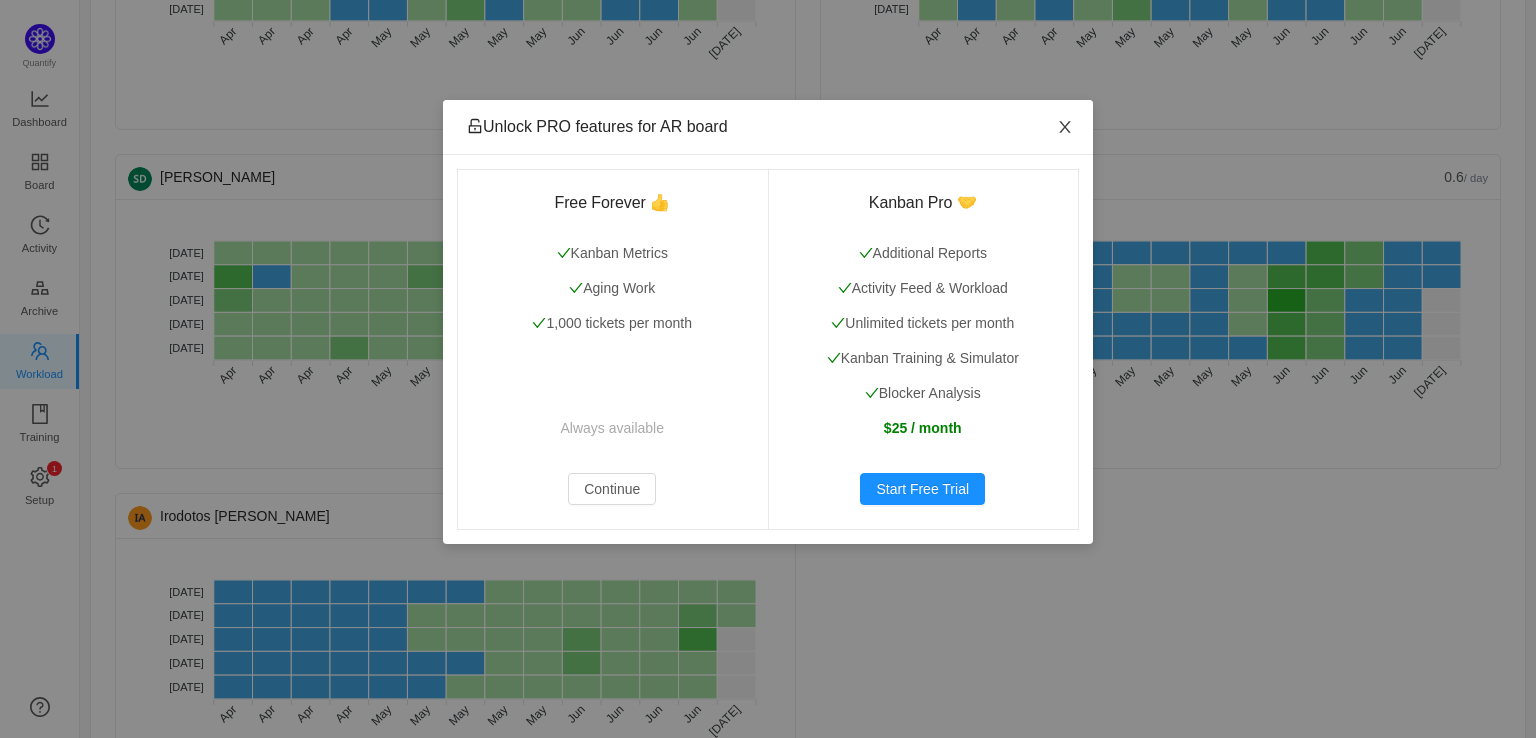 click 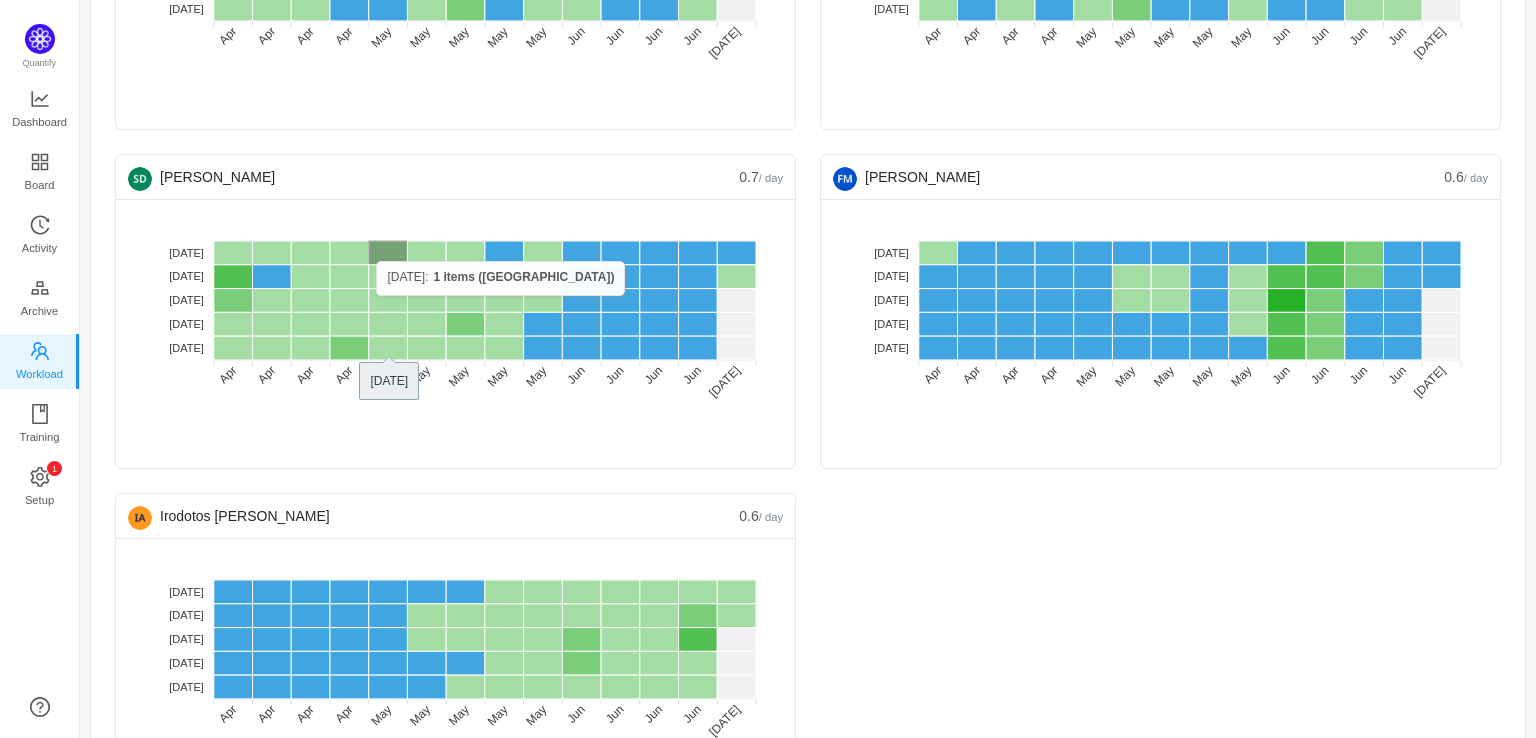 click 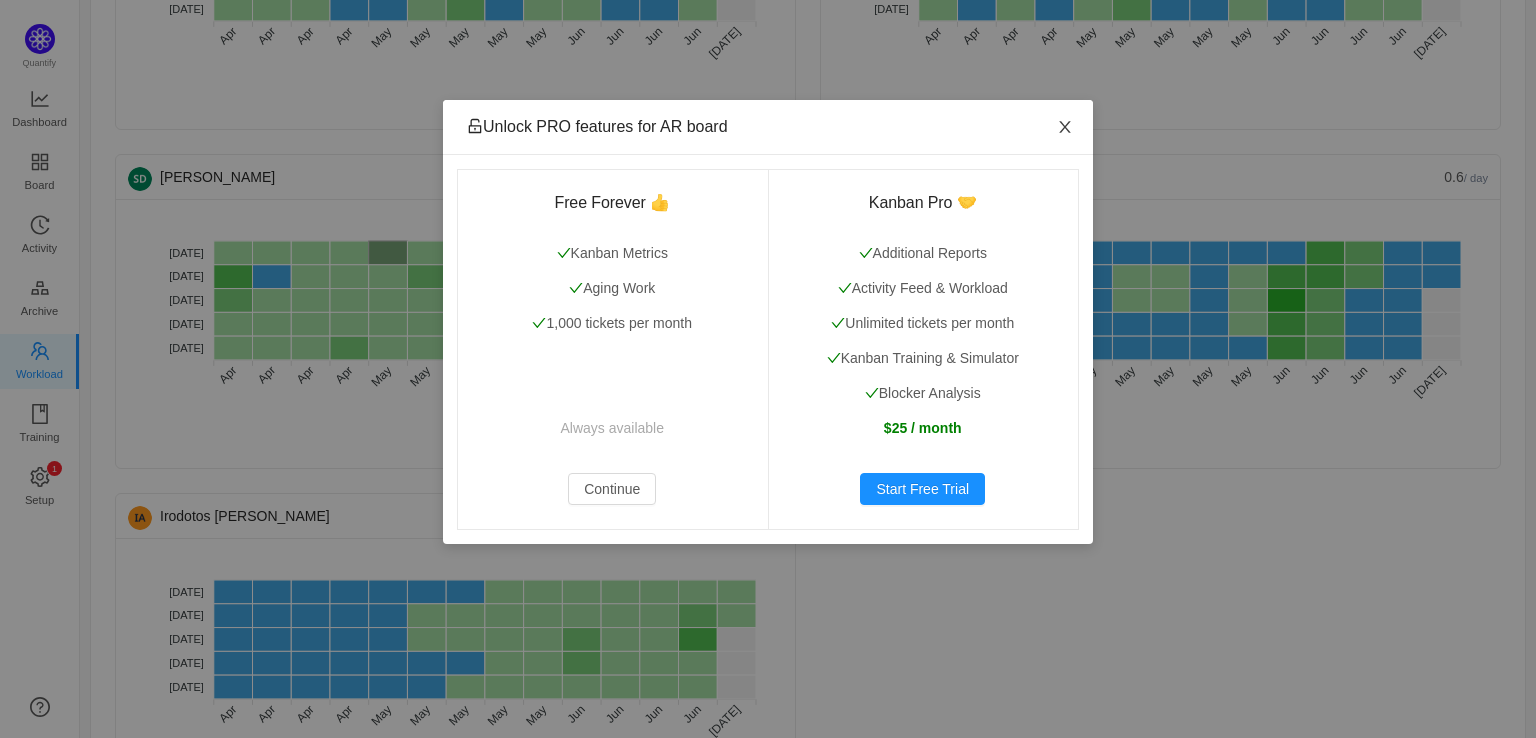 click 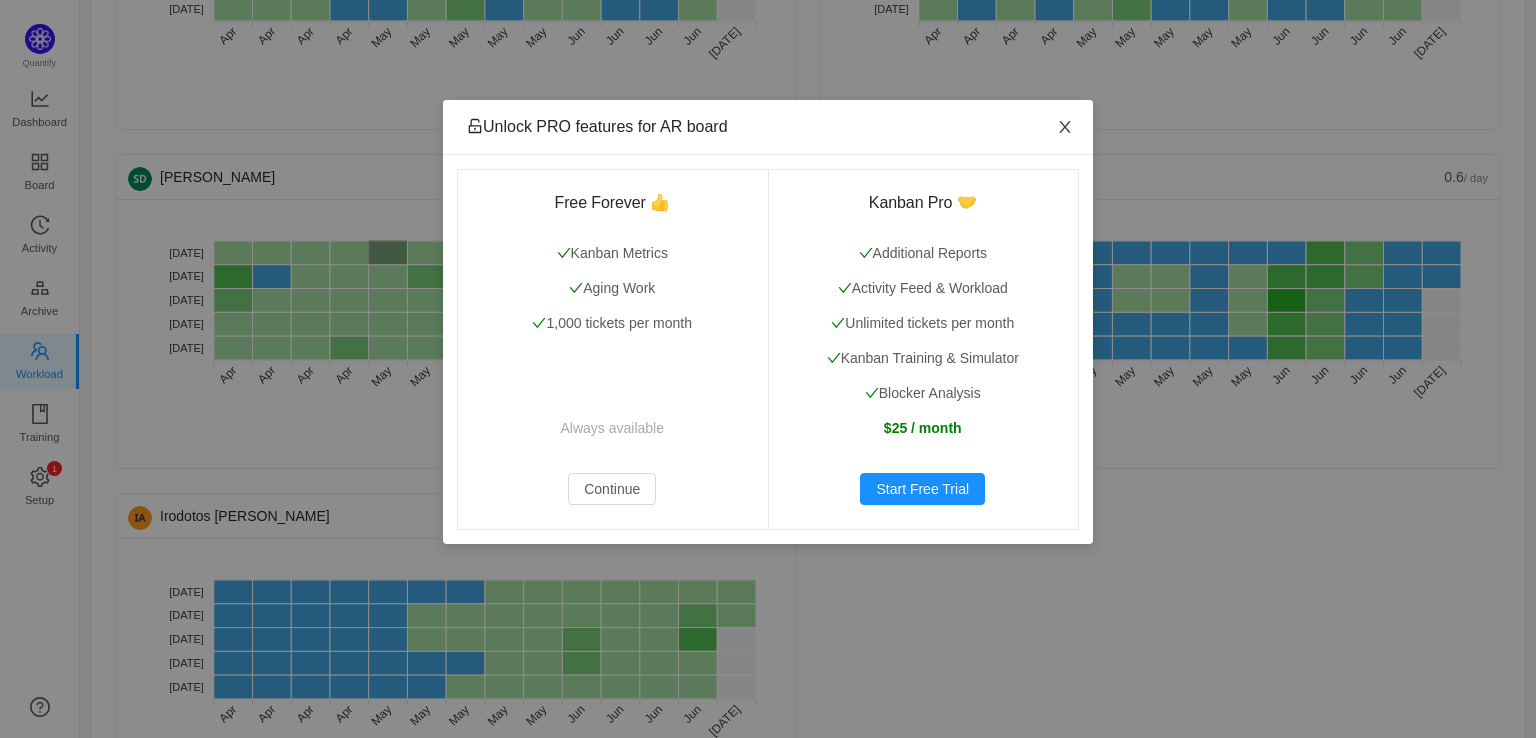 click 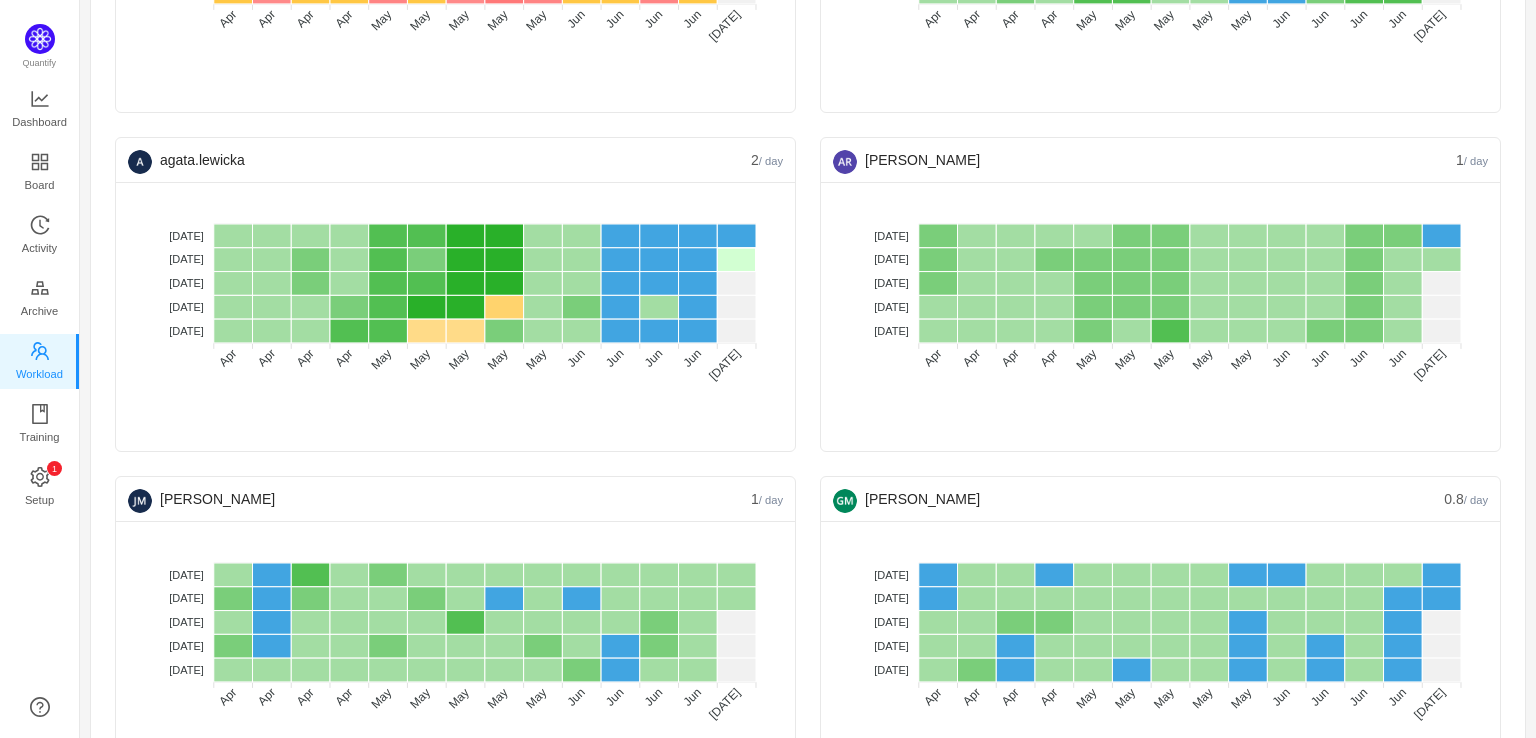scroll, scrollTop: 0, scrollLeft: 0, axis: both 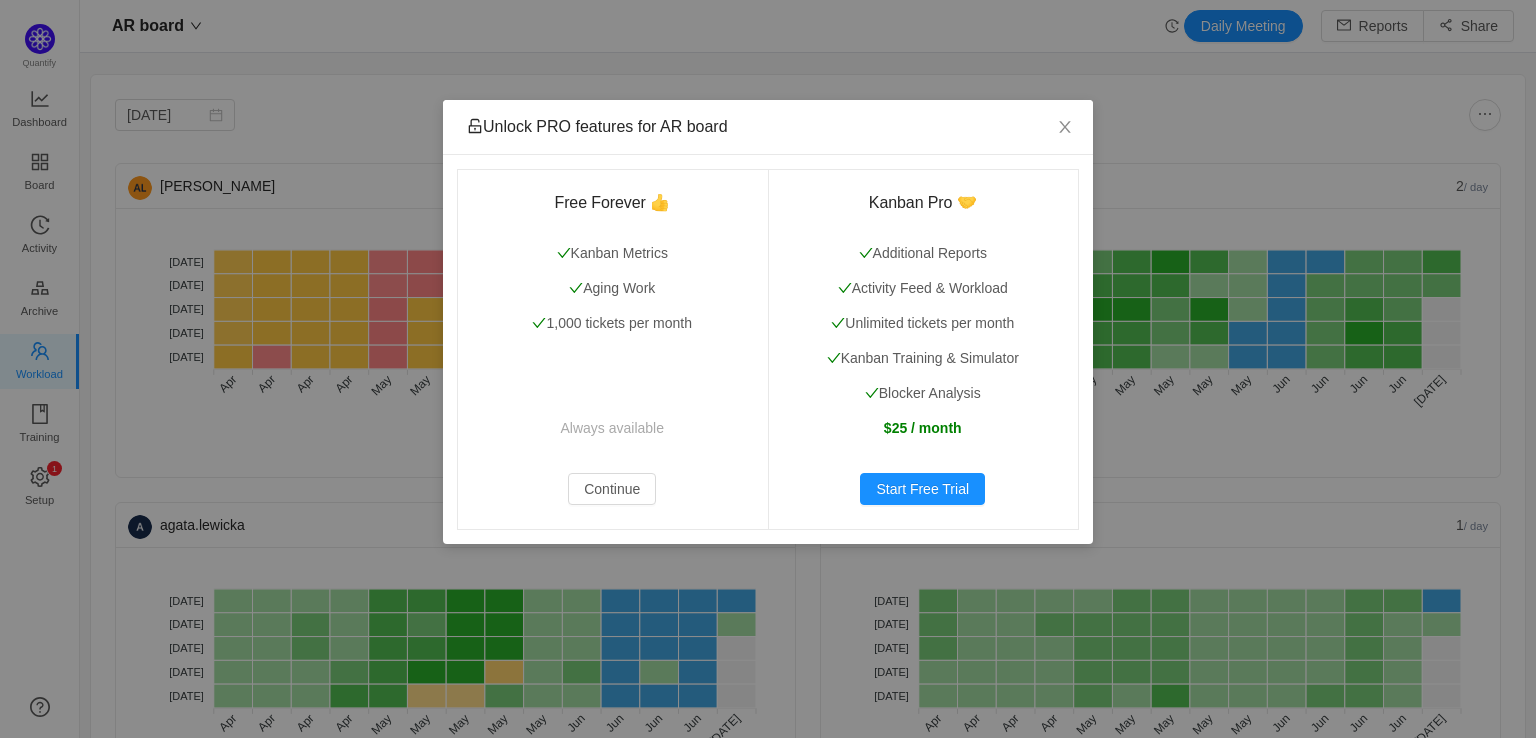 drag, startPoint x: 40, startPoint y: 91, endPoint x: 221, endPoint y: 147, distance: 189.46504 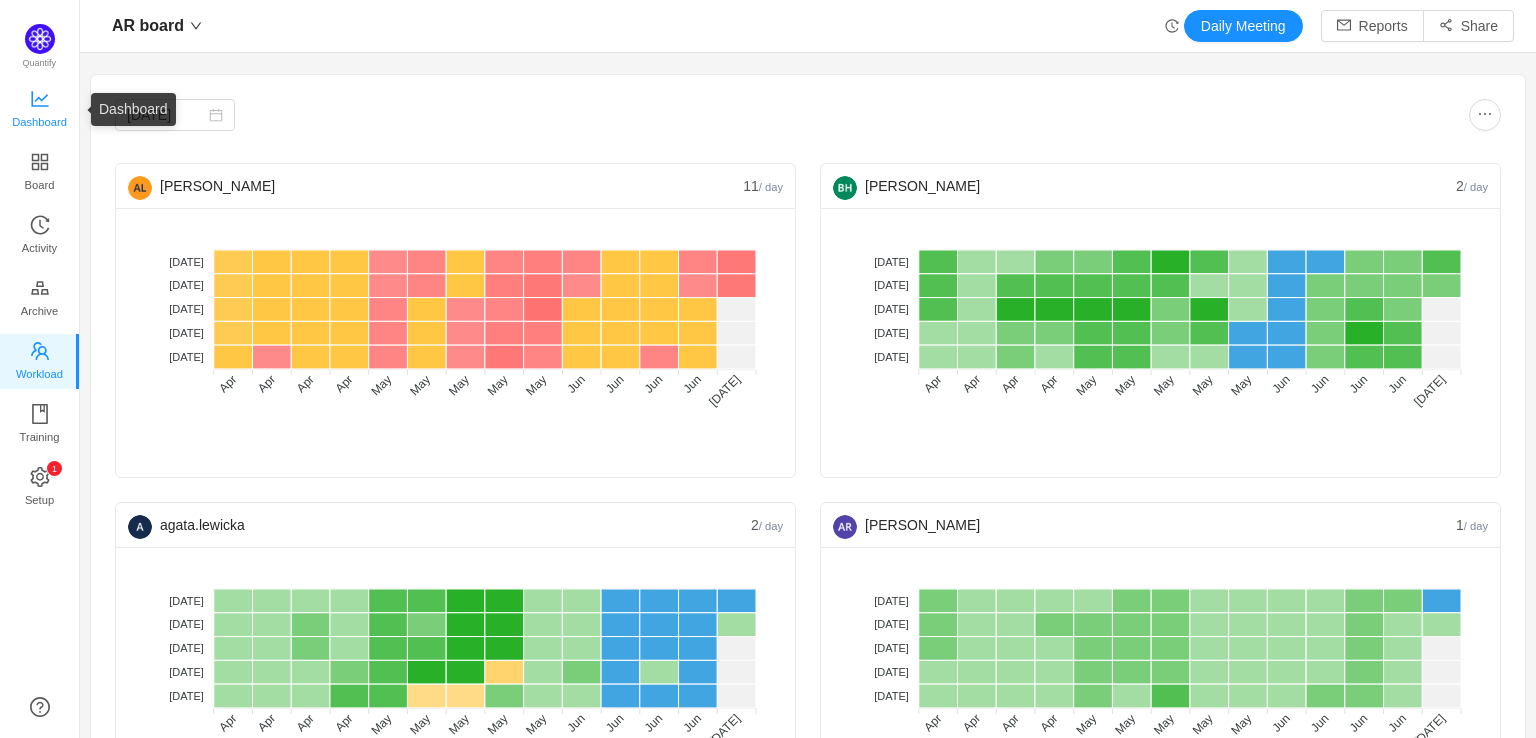 click 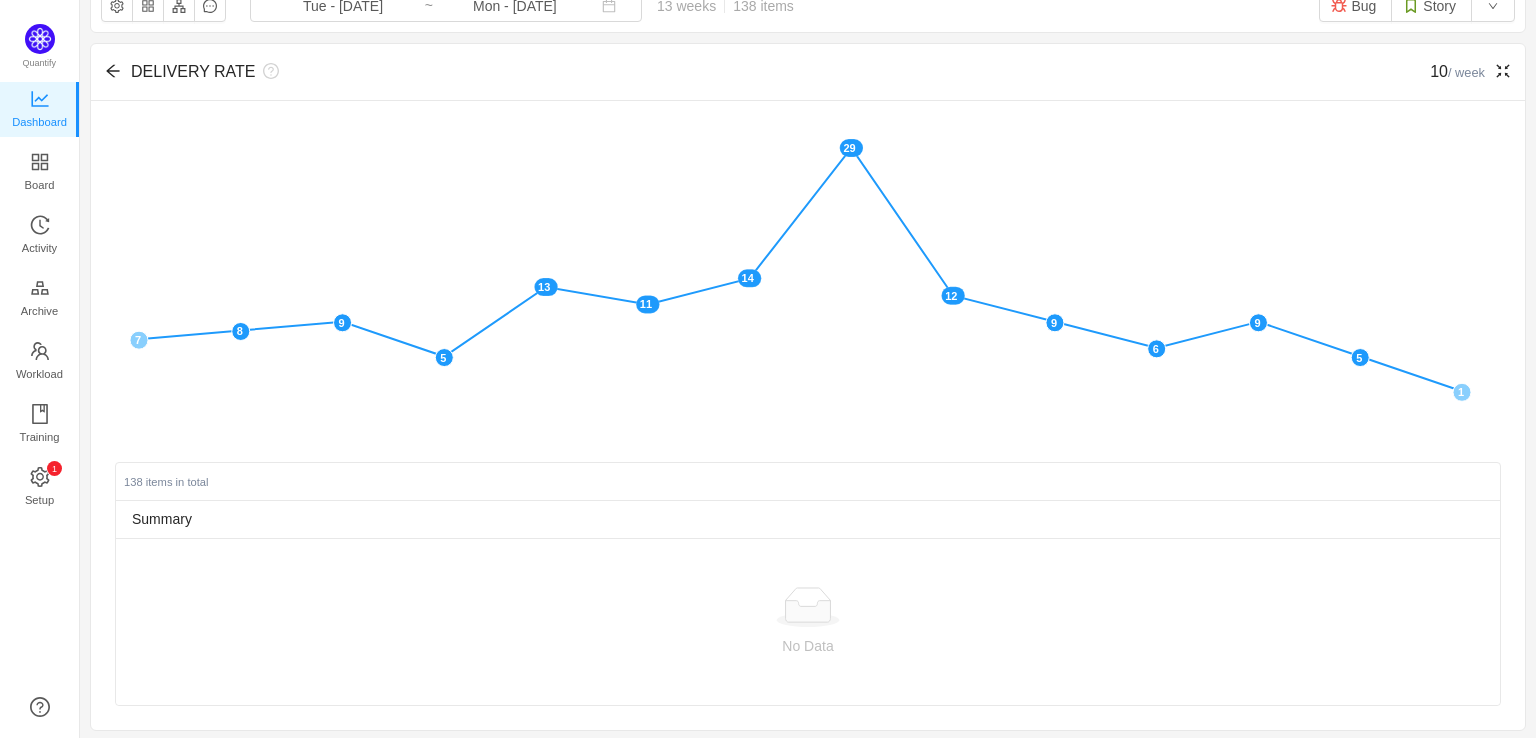 scroll, scrollTop: 0, scrollLeft: 0, axis: both 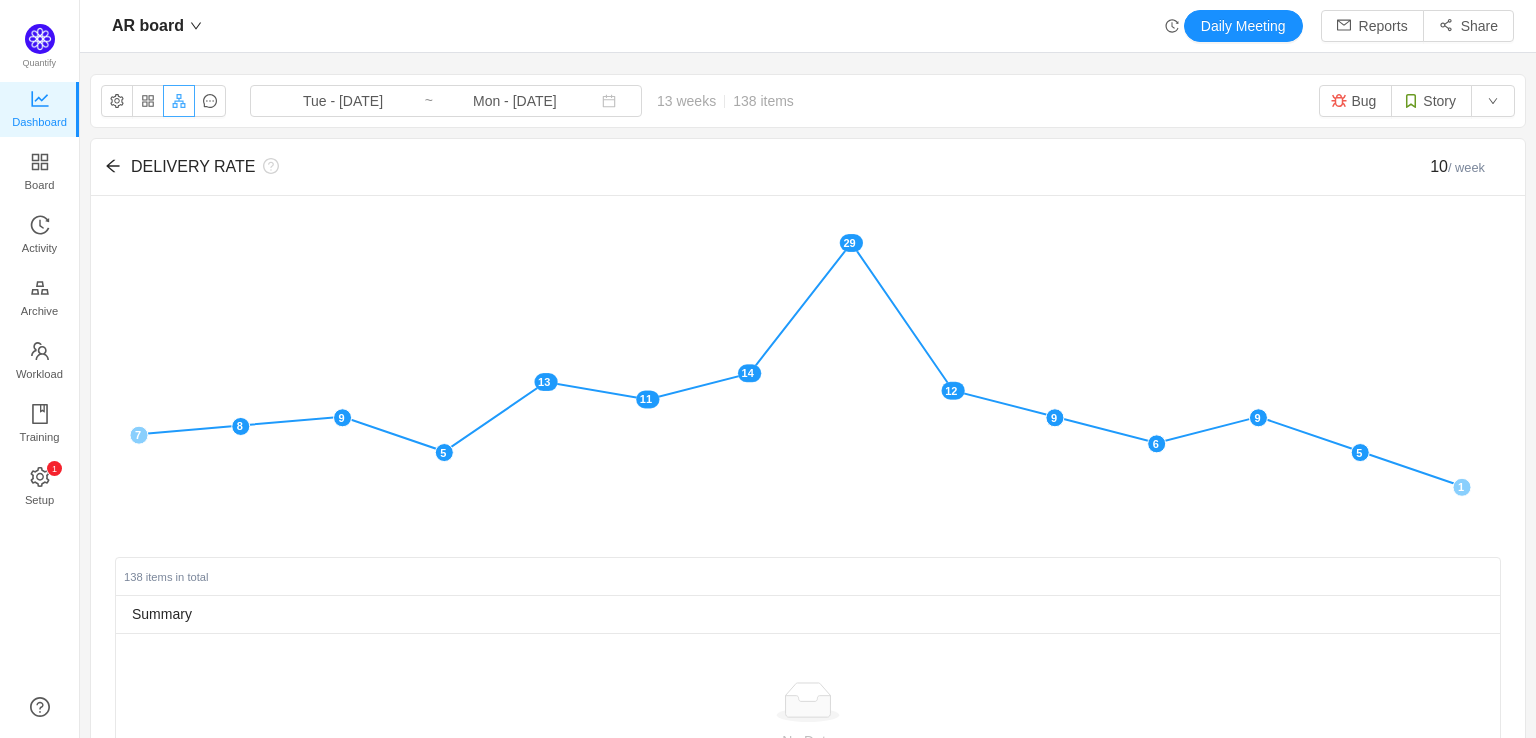 click at bounding box center [179, 101] 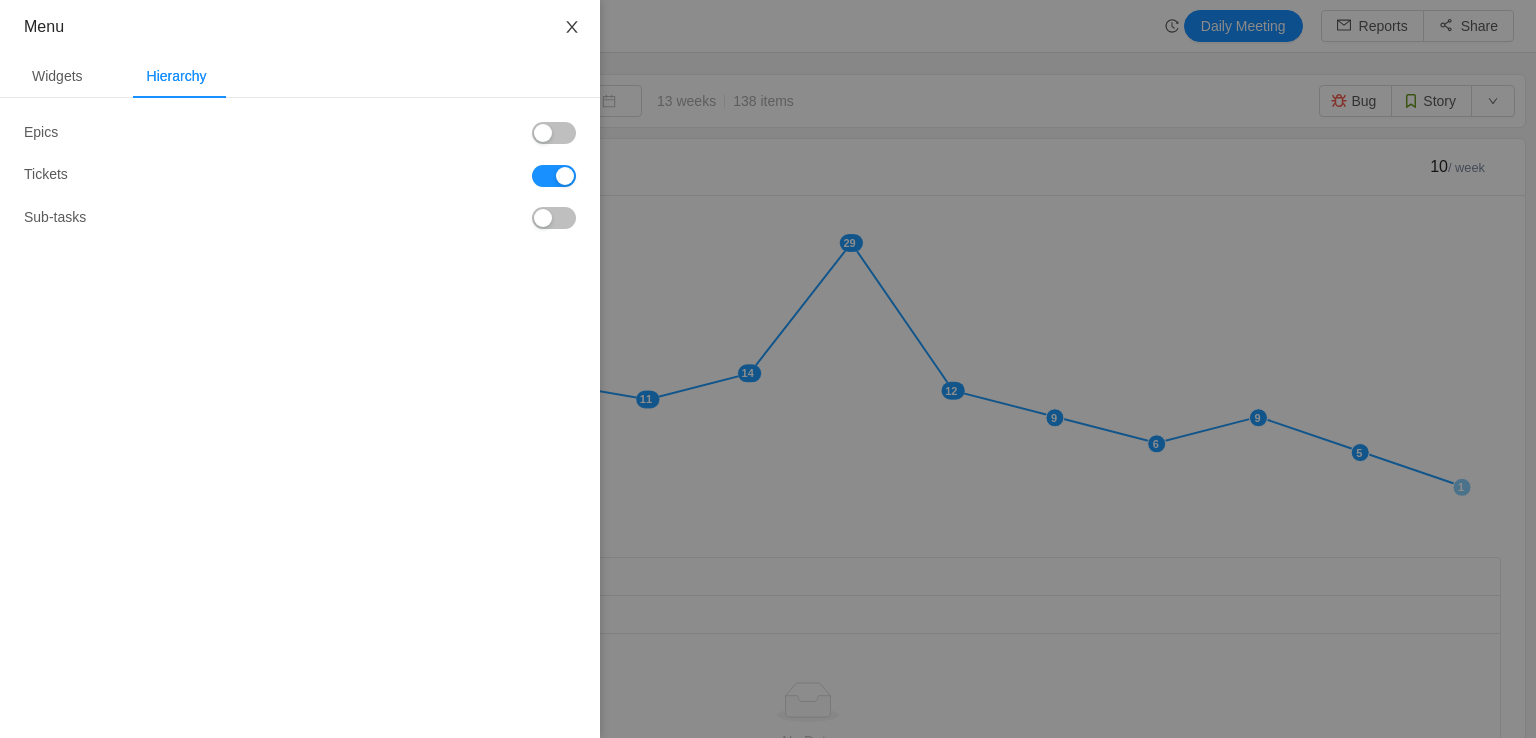 click 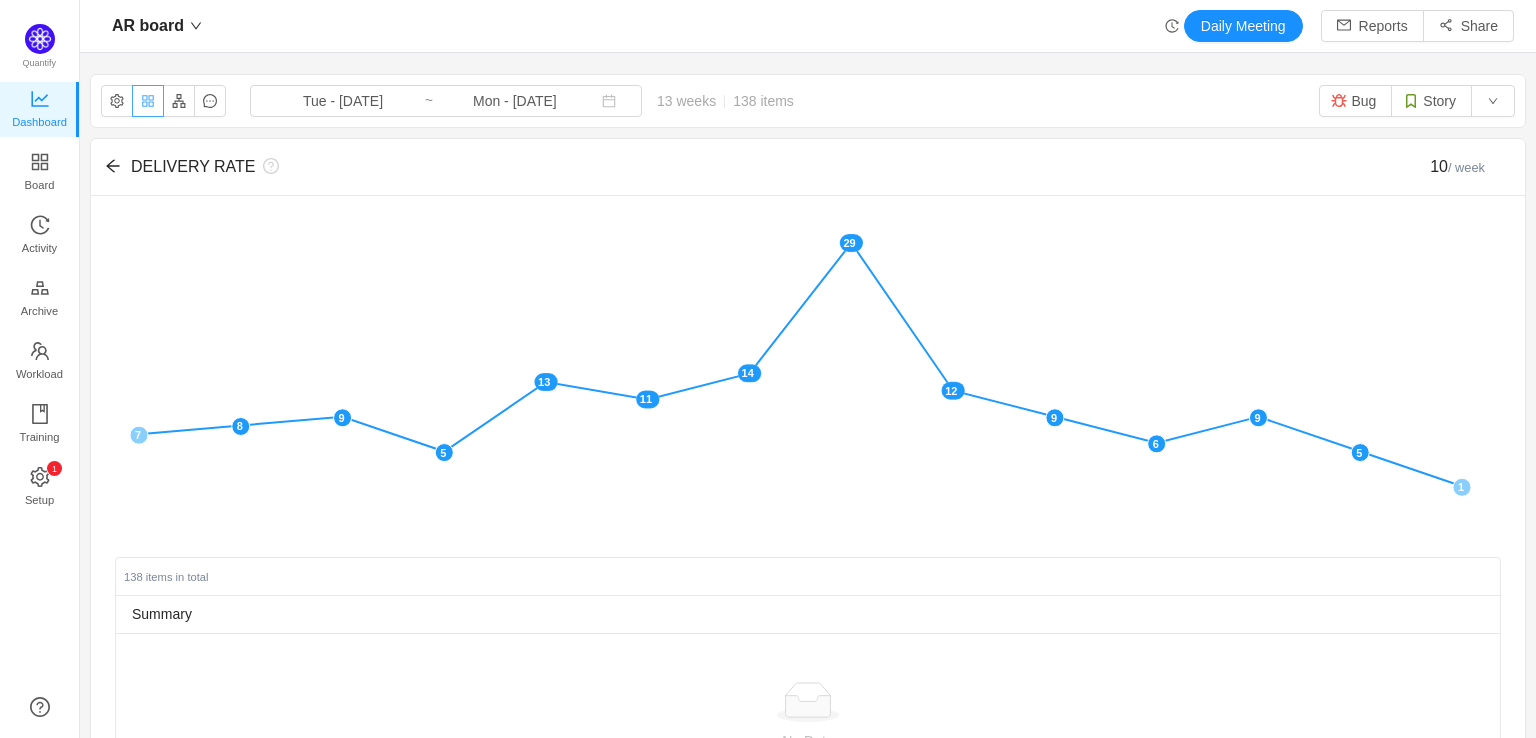 click at bounding box center [148, 101] 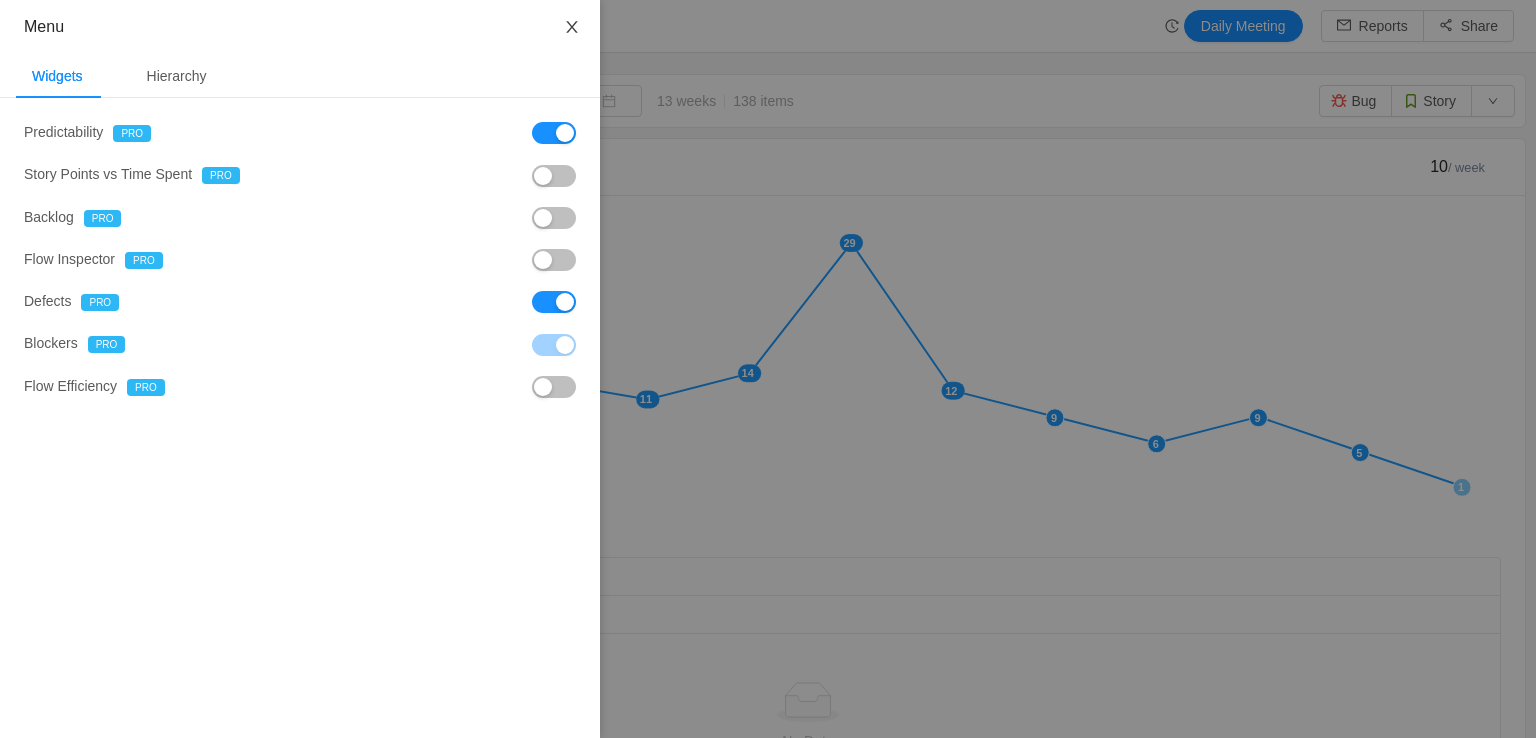 click at bounding box center [572, 28] 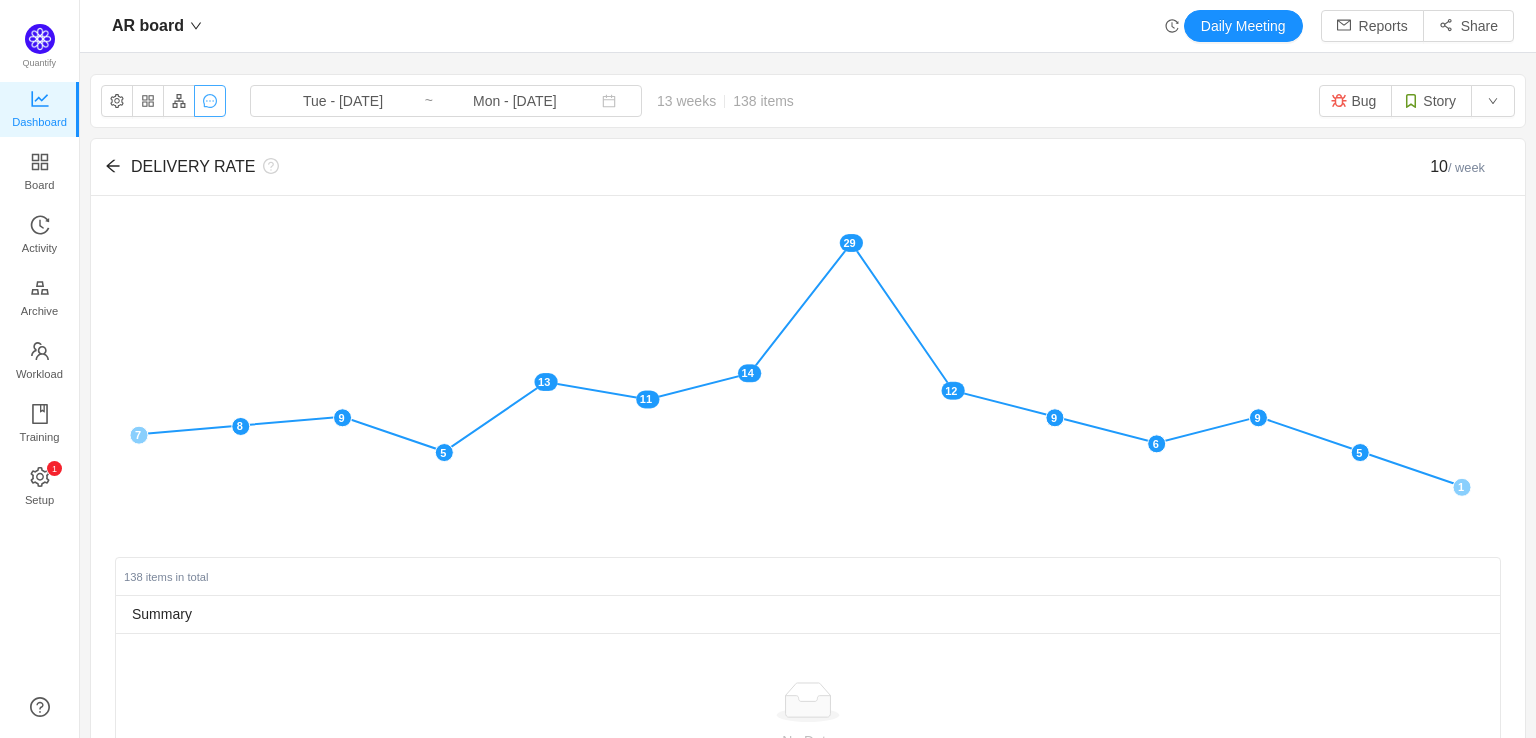 click at bounding box center [210, 101] 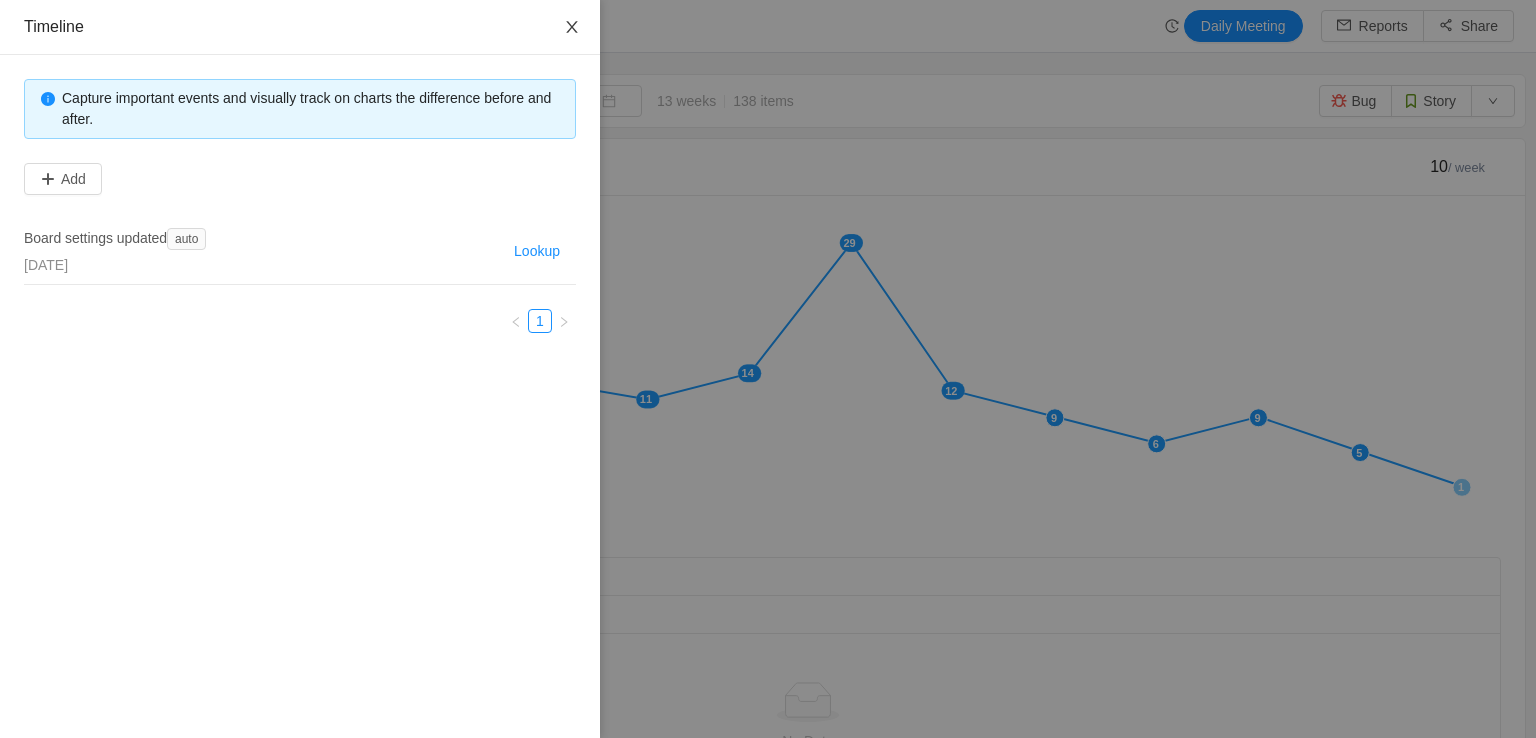 click 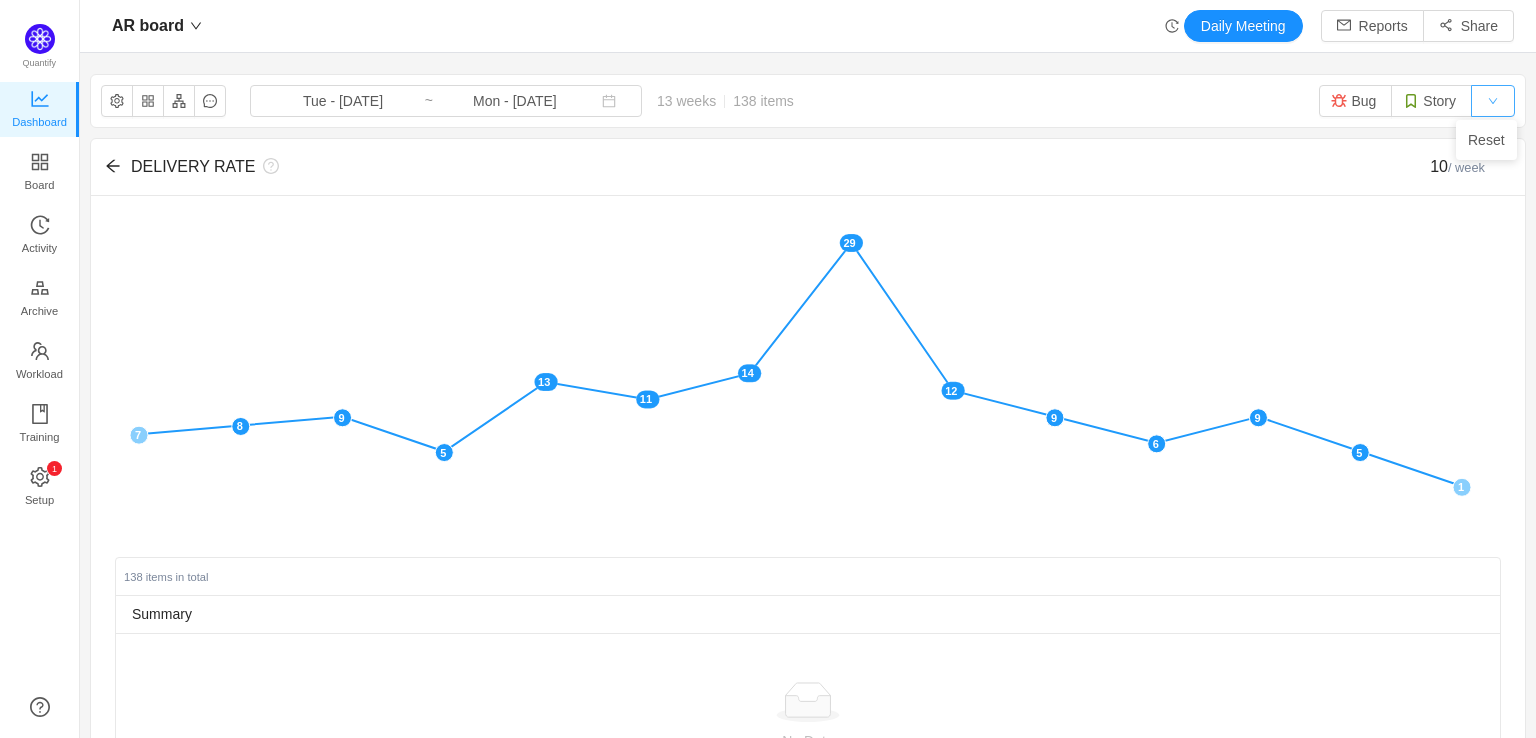 click at bounding box center (1493, 101) 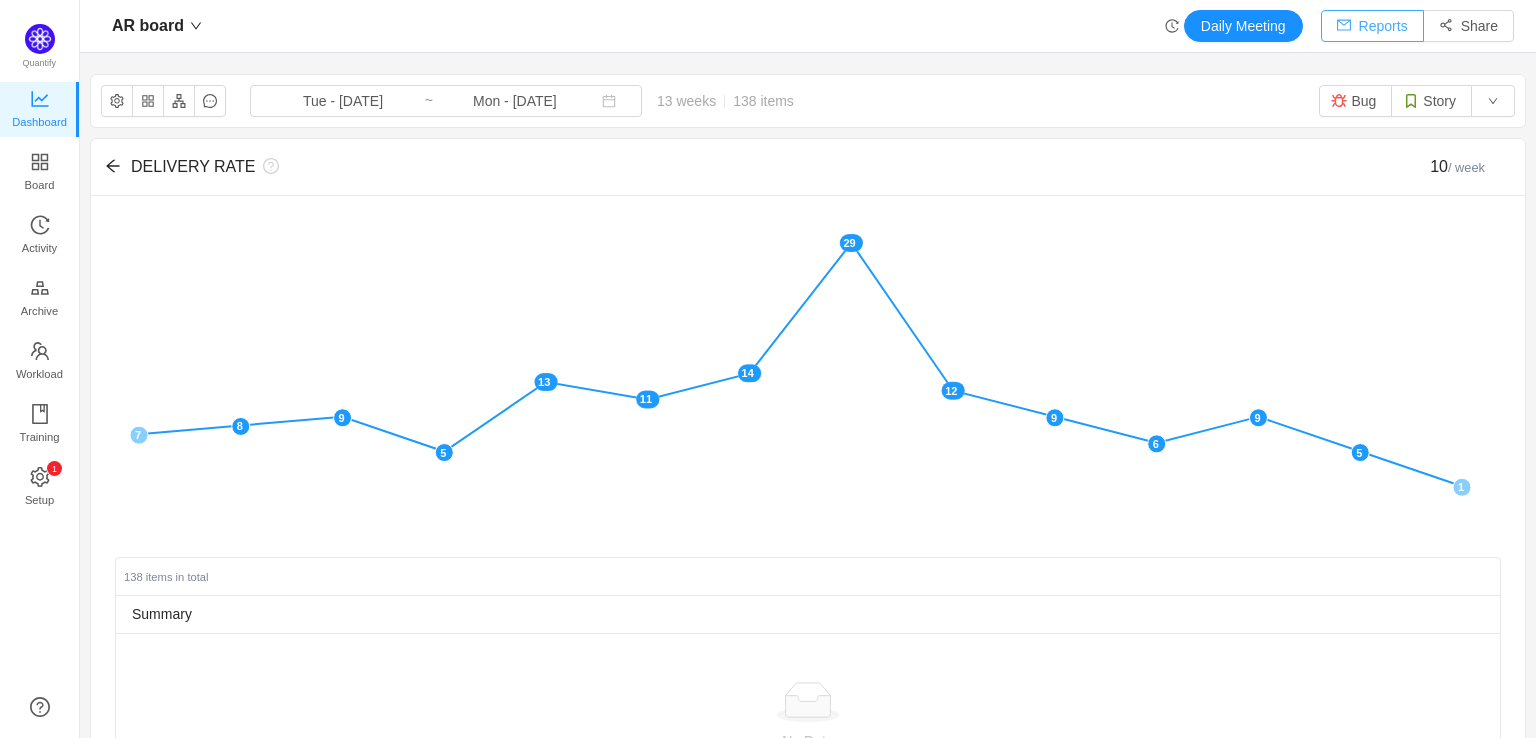 click on "Reports" at bounding box center [1372, 26] 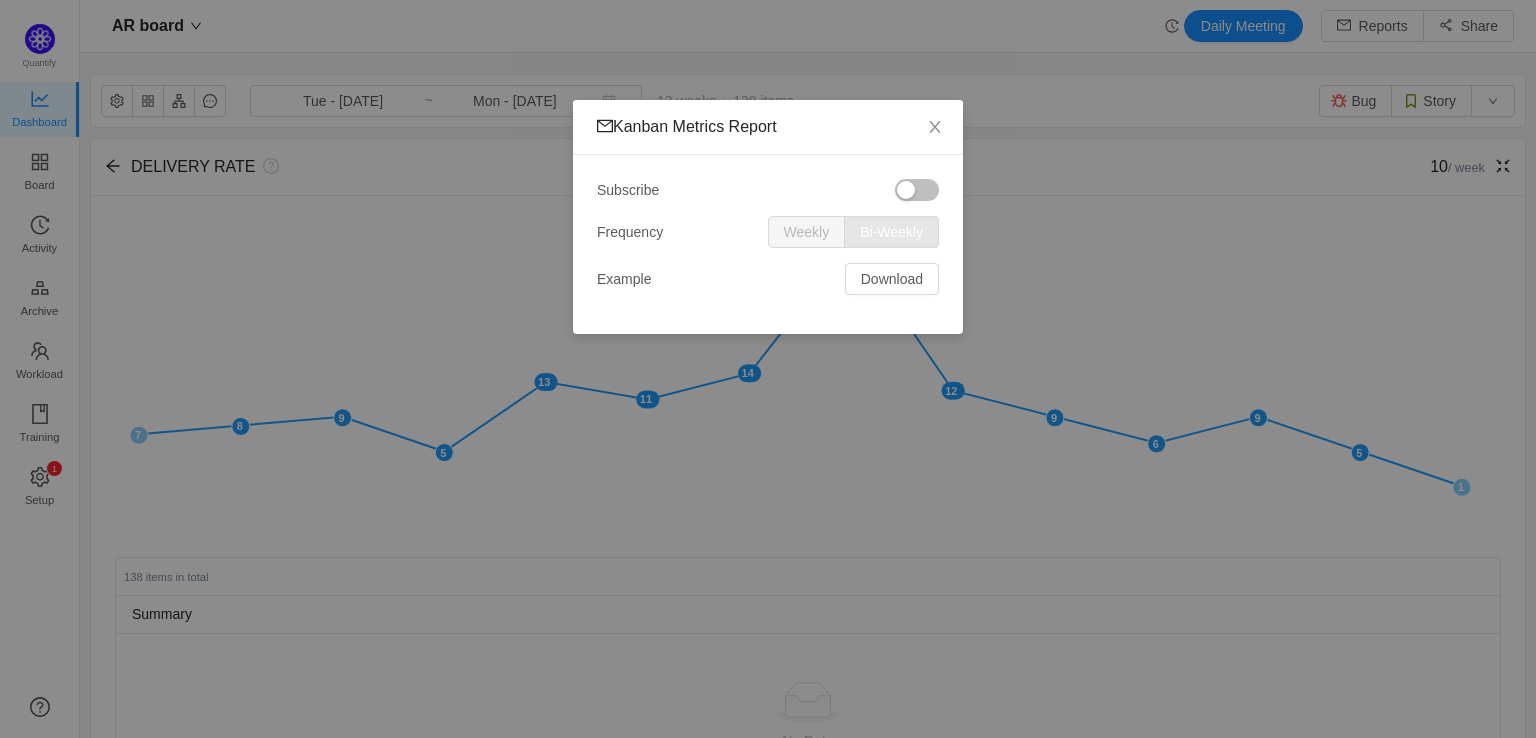 drag, startPoint x: 1072, startPoint y: 265, endPoint x: 1058, endPoint y: 269, distance: 14.56022 